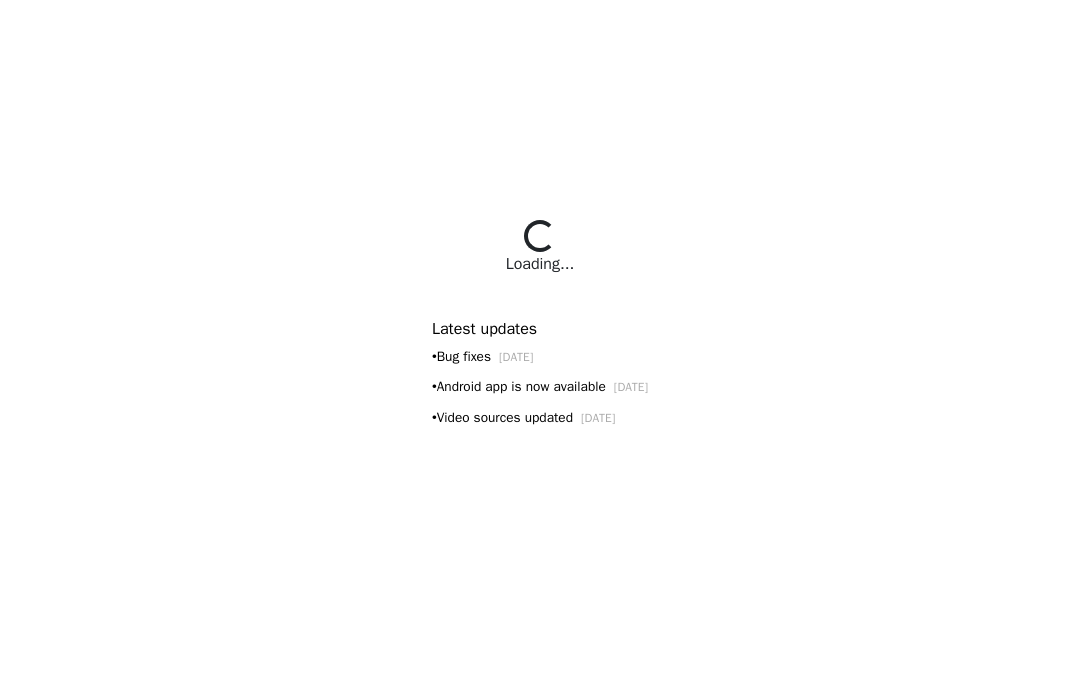 scroll, scrollTop: 0, scrollLeft: 0, axis: both 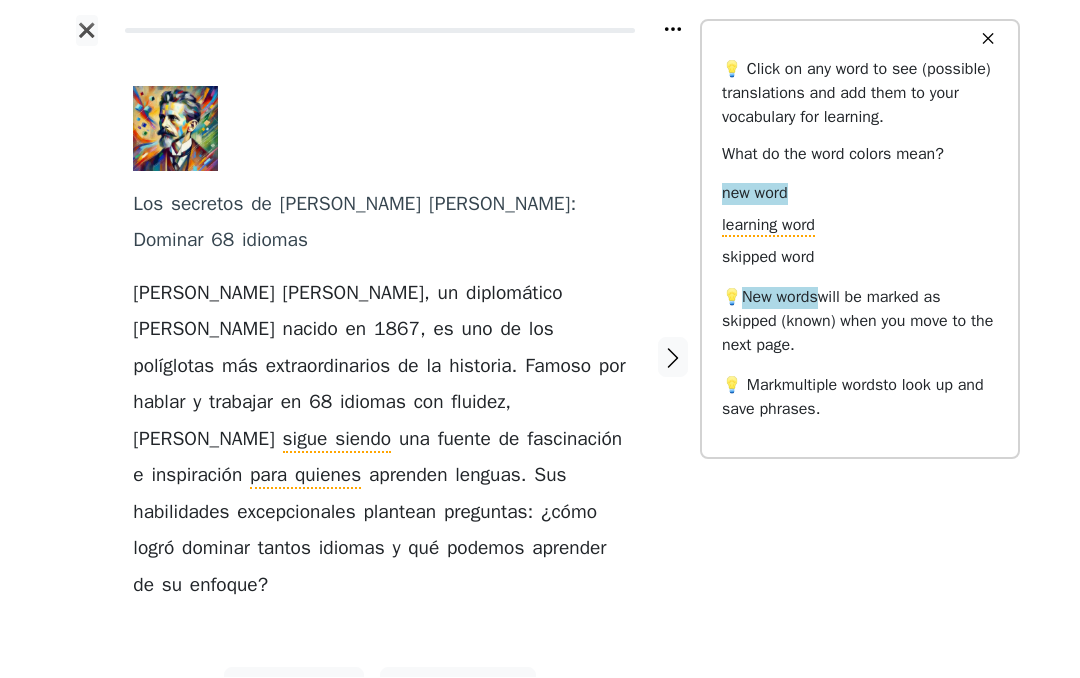 click on "💡   Mark  multiple words  to look up and save phrases." at bounding box center (860, 398) 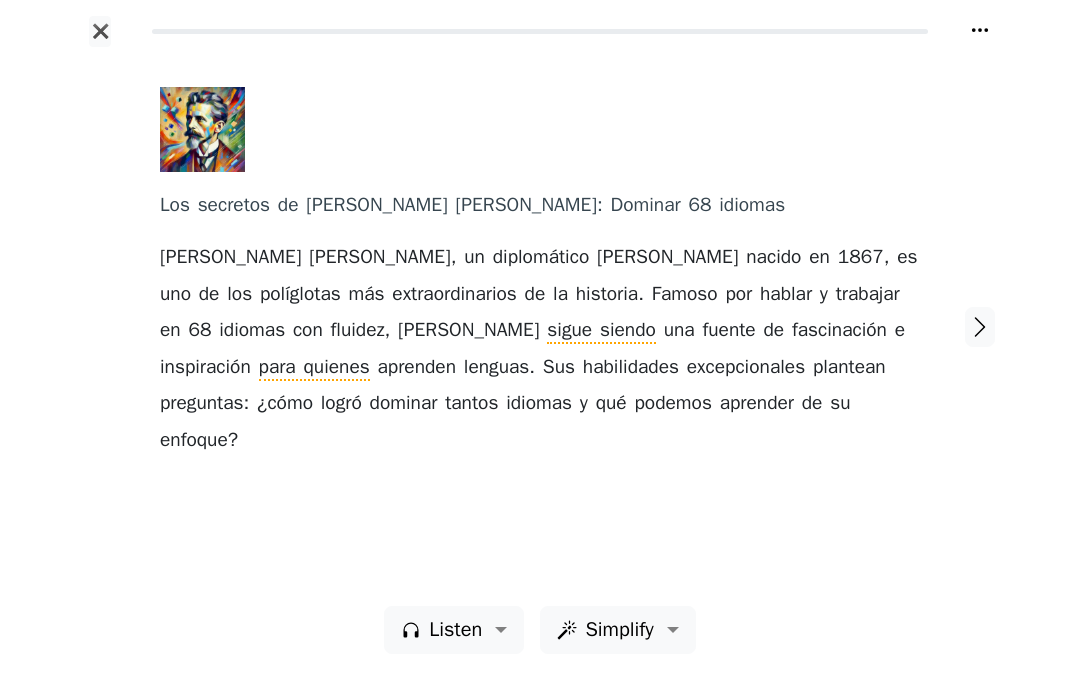 click 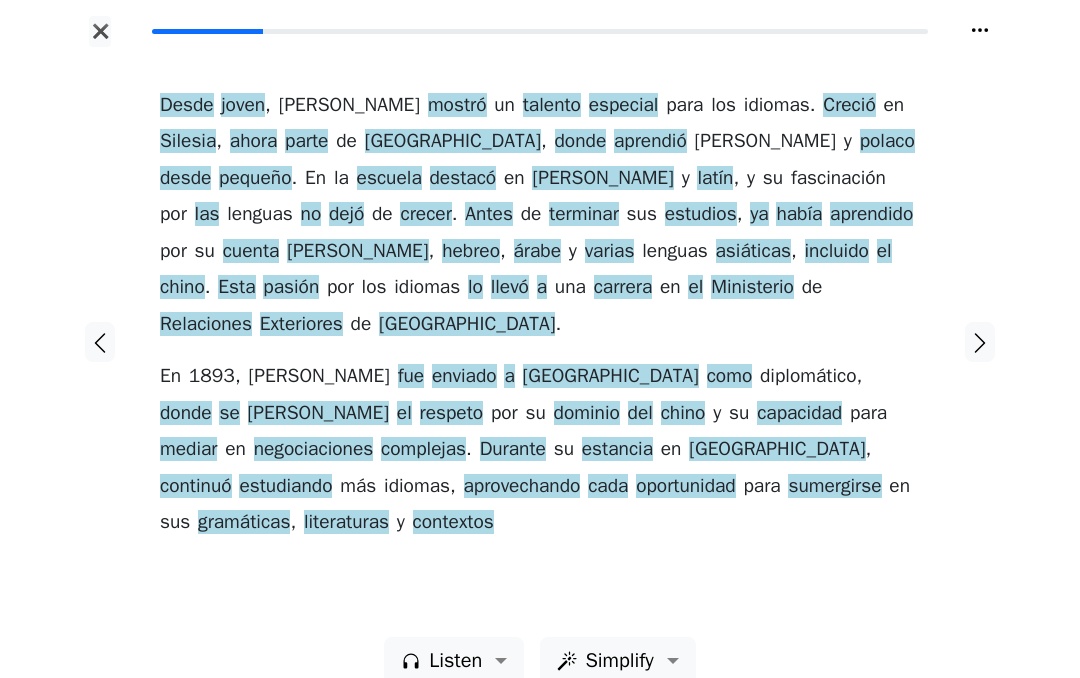 click 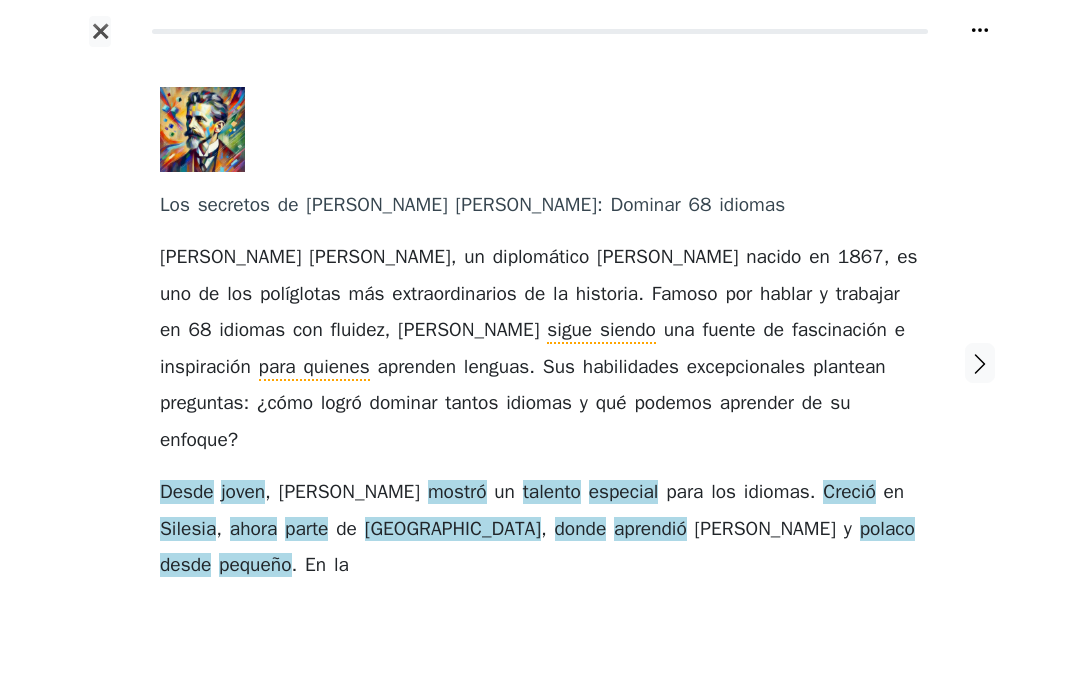 click on "✖" at bounding box center [100, 31] 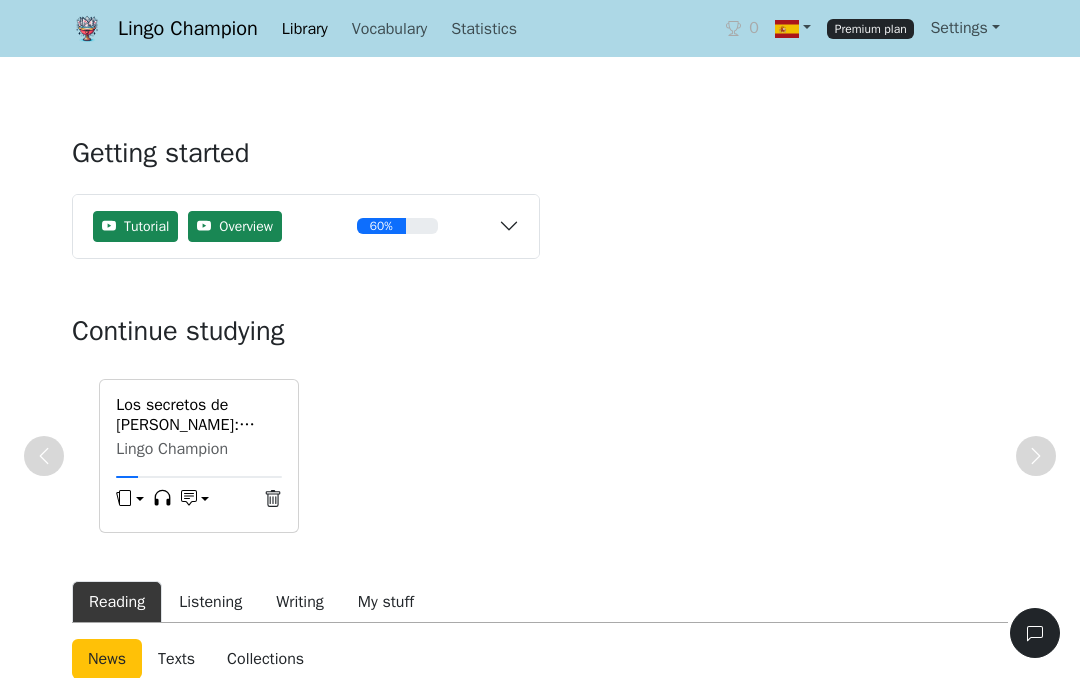 click on "Premium plan" at bounding box center [871, 29] 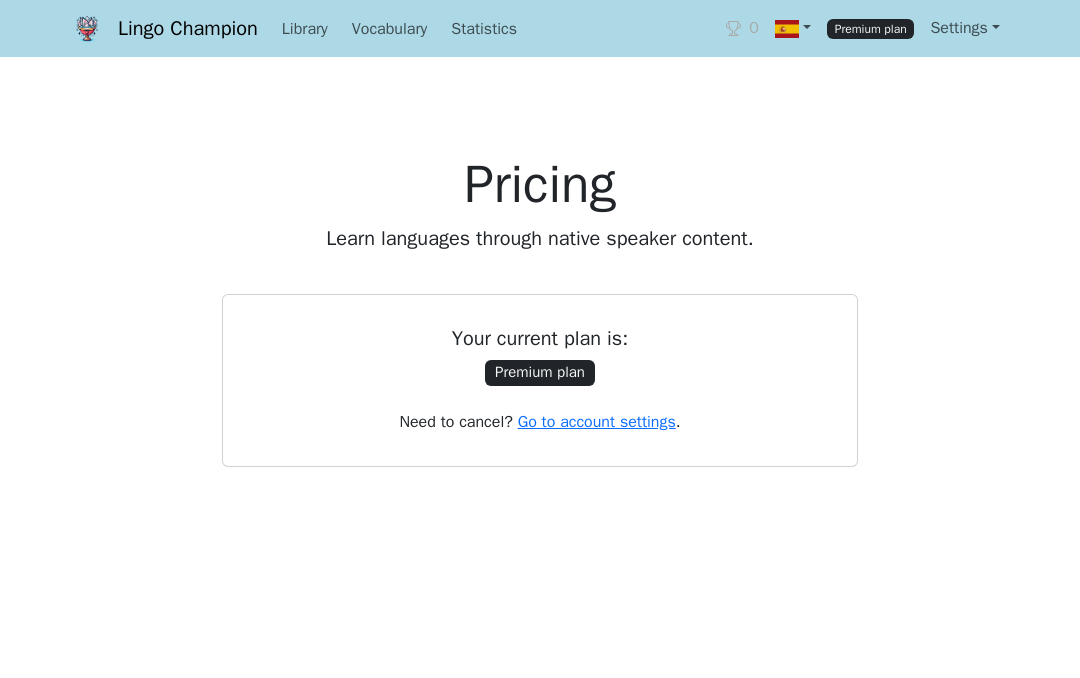 click on "Go to account settings" at bounding box center [597, 422] 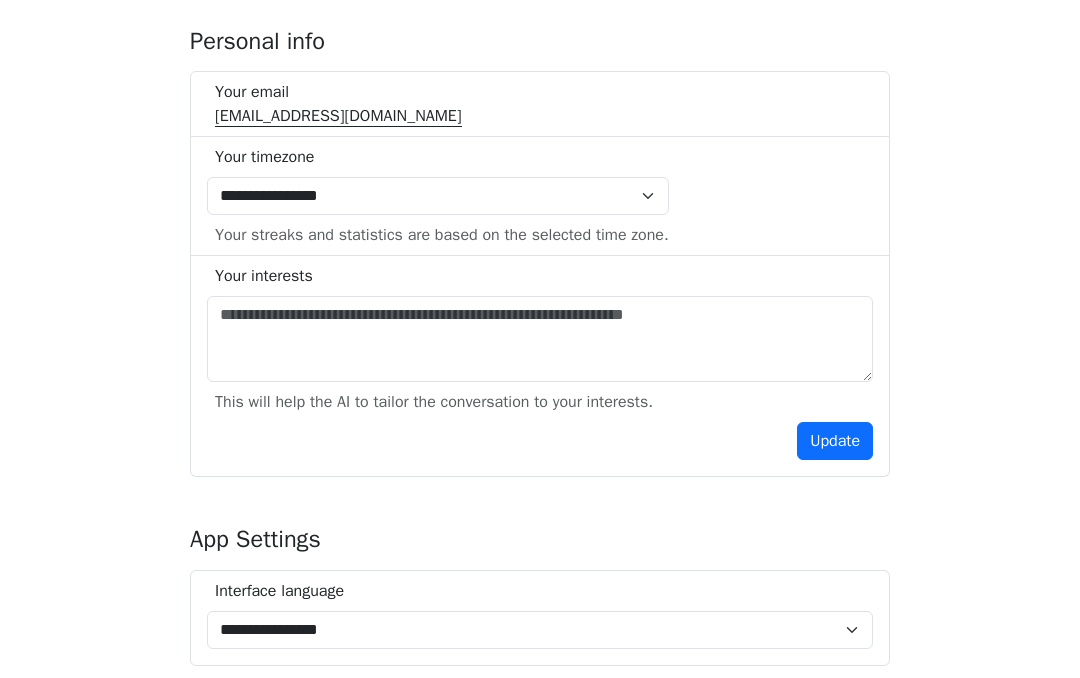 scroll, scrollTop: 434, scrollLeft: 0, axis: vertical 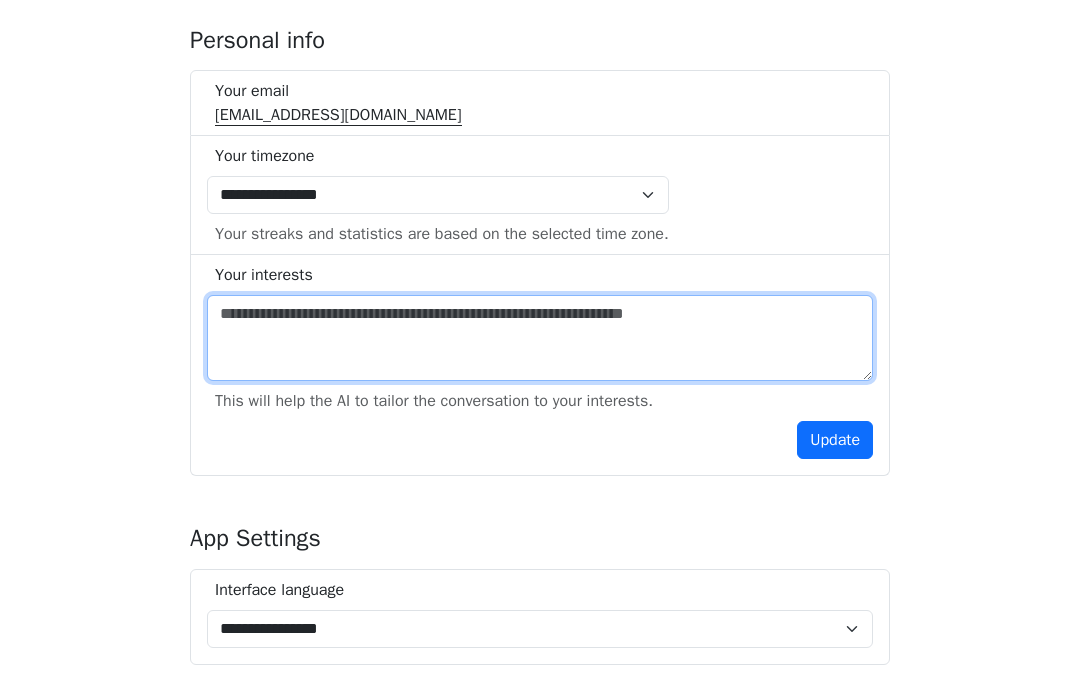 click at bounding box center (540, 338) 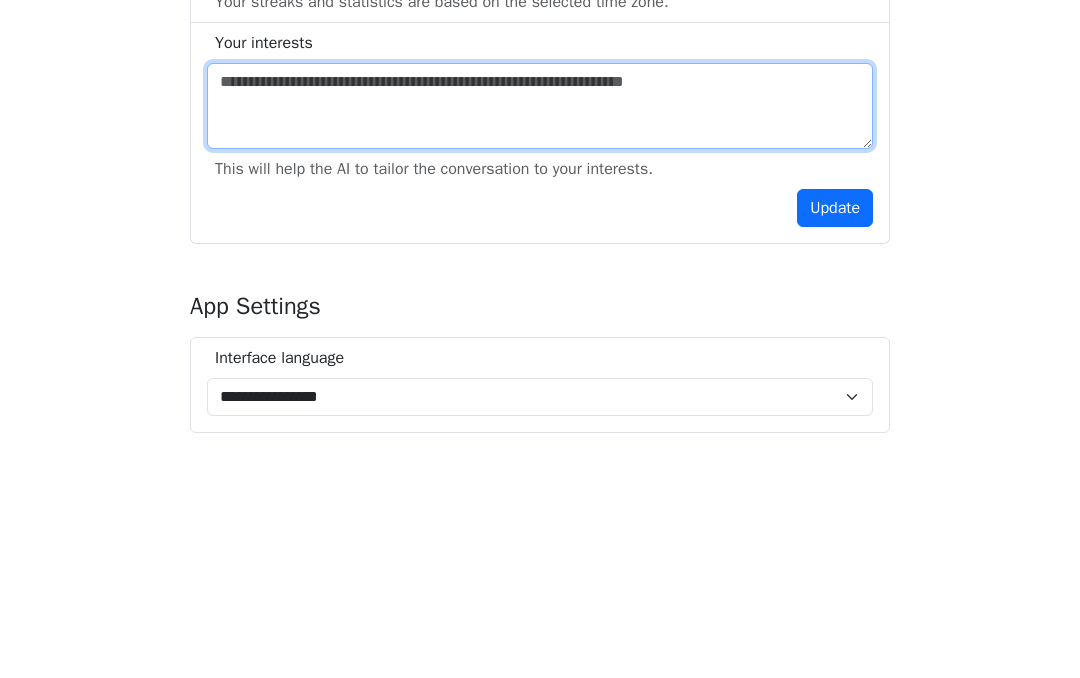 click at bounding box center [540, 339] 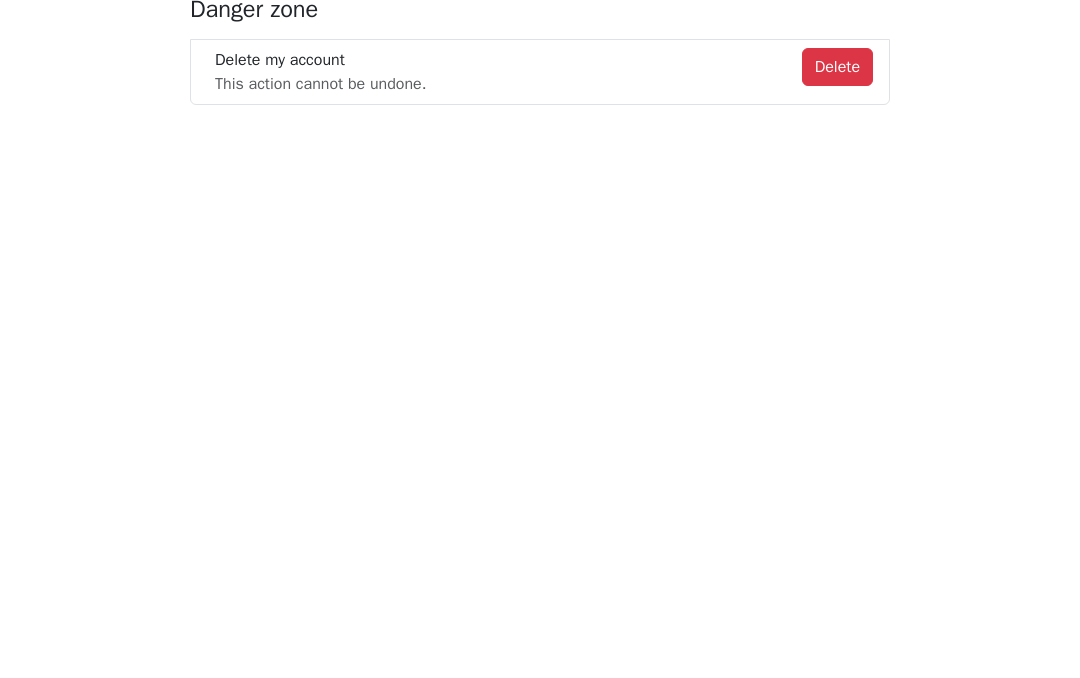 scroll, scrollTop: 1357, scrollLeft: 0, axis: vertical 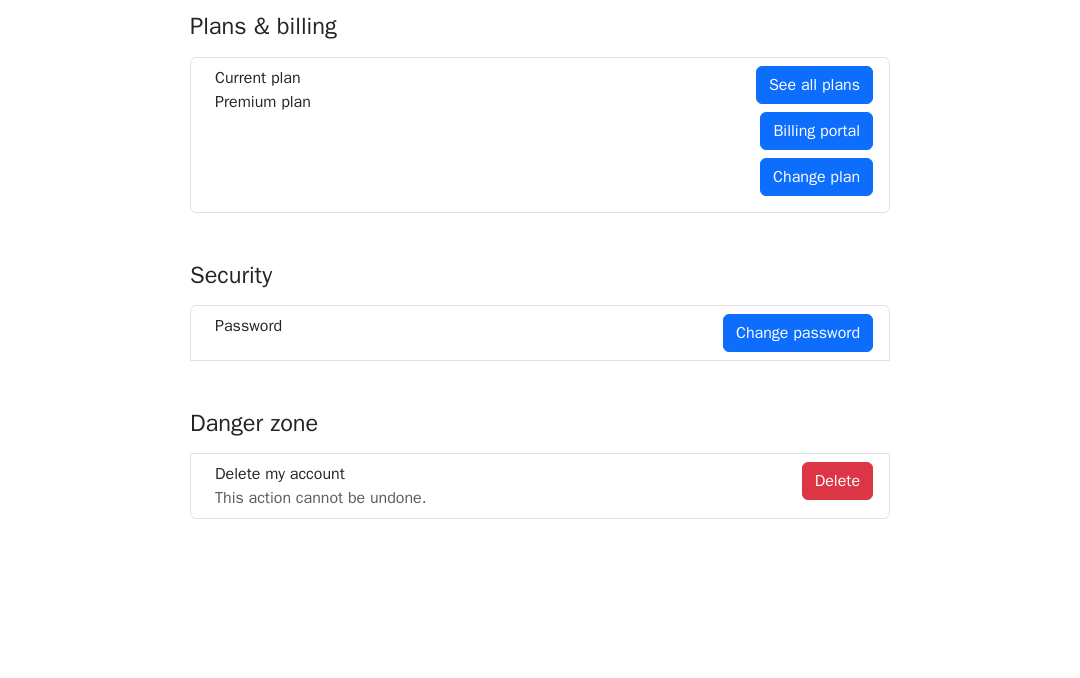 click on "Billing portal" at bounding box center (816, 180) 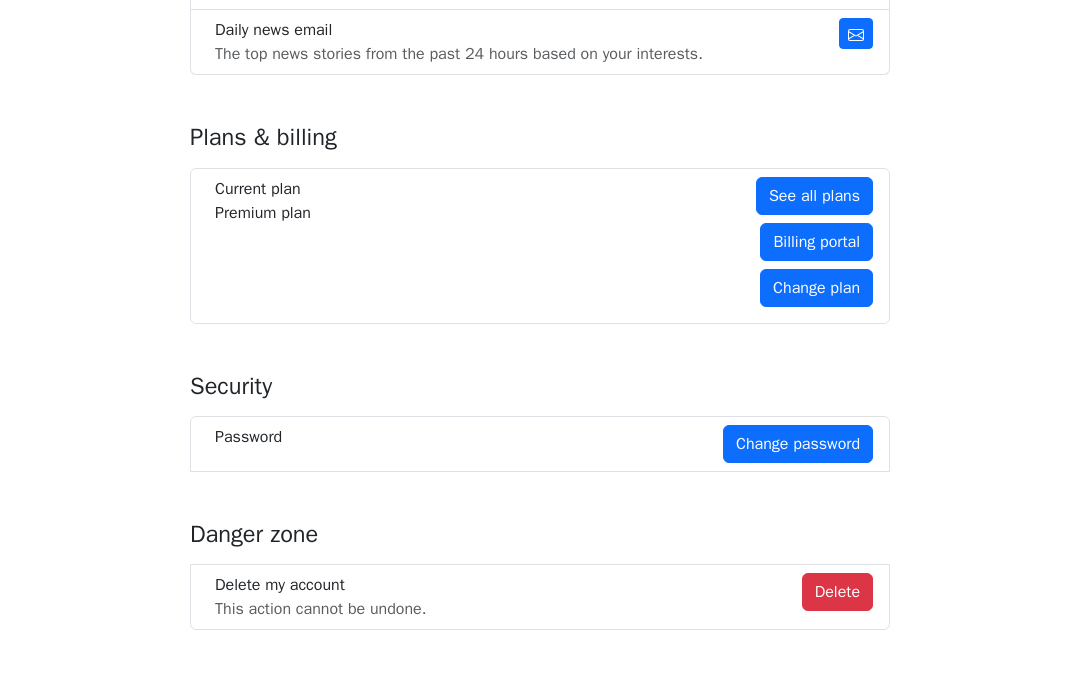 scroll, scrollTop: 1196, scrollLeft: 0, axis: vertical 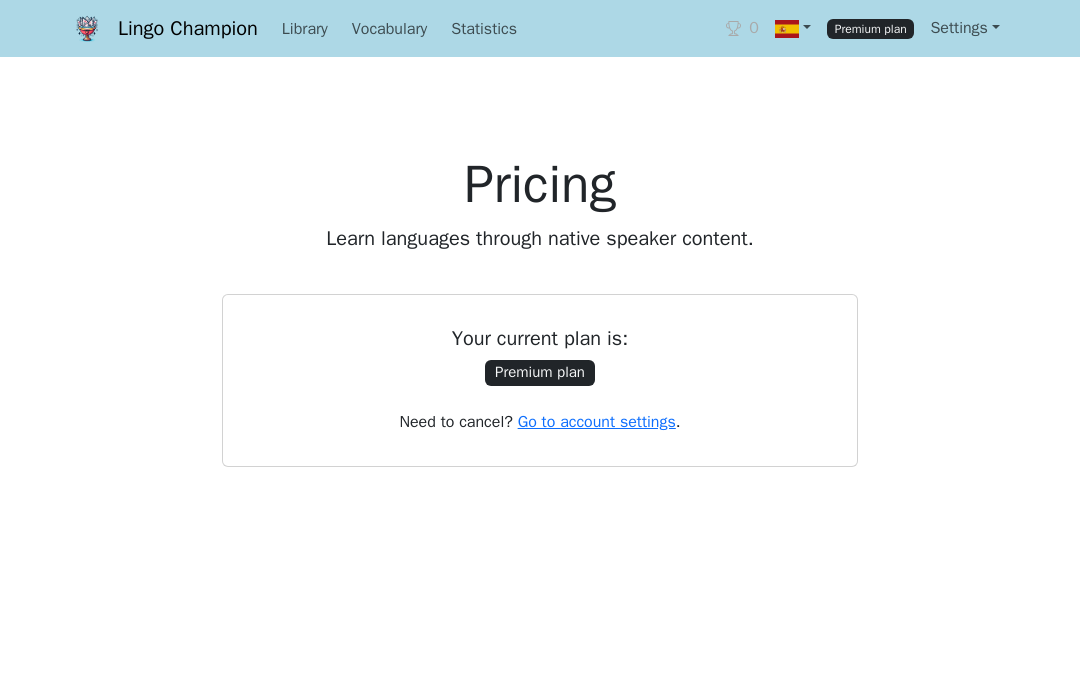 click on "Library" at bounding box center [305, 29] 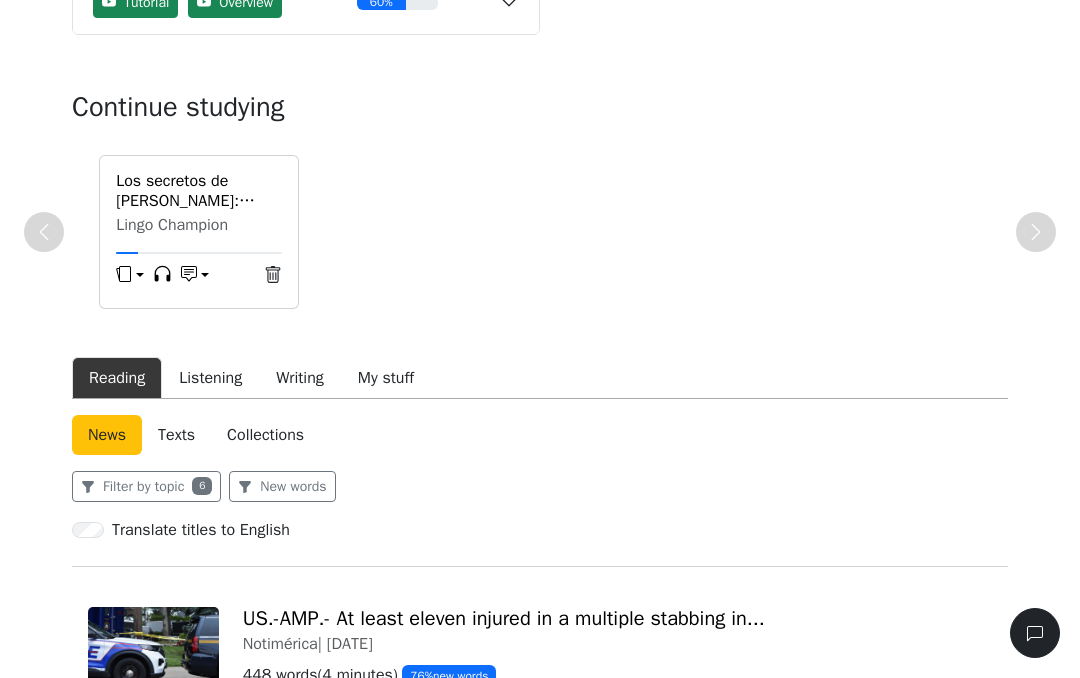 scroll, scrollTop: 223, scrollLeft: 0, axis: vertical 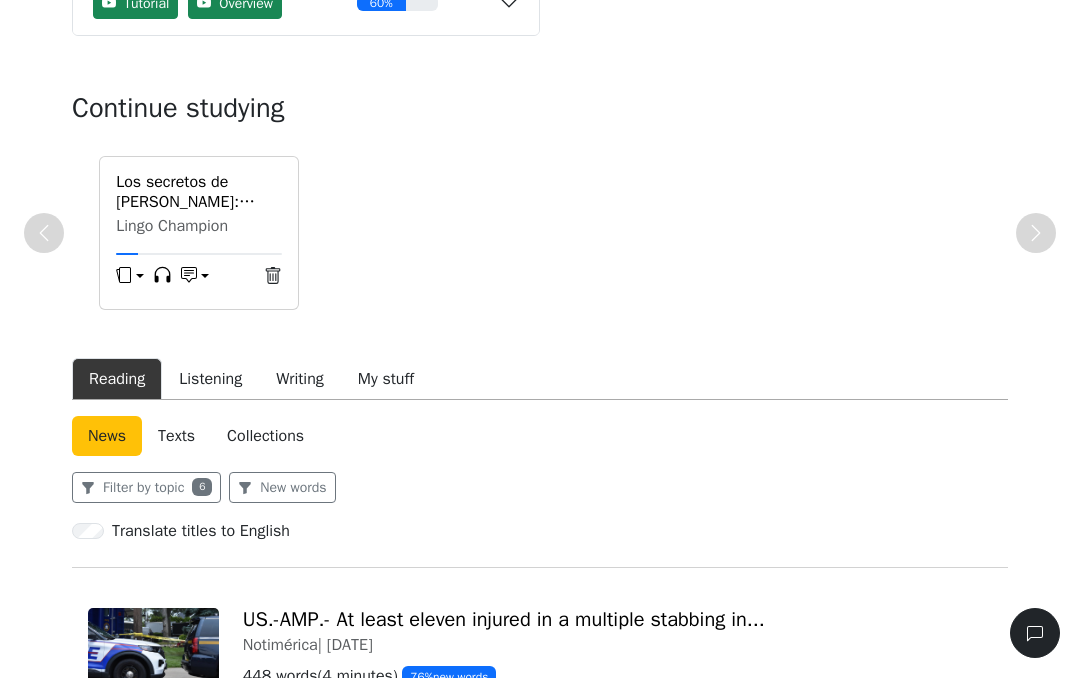 click on "Lingo Champion" at bounding box center [199, 227] 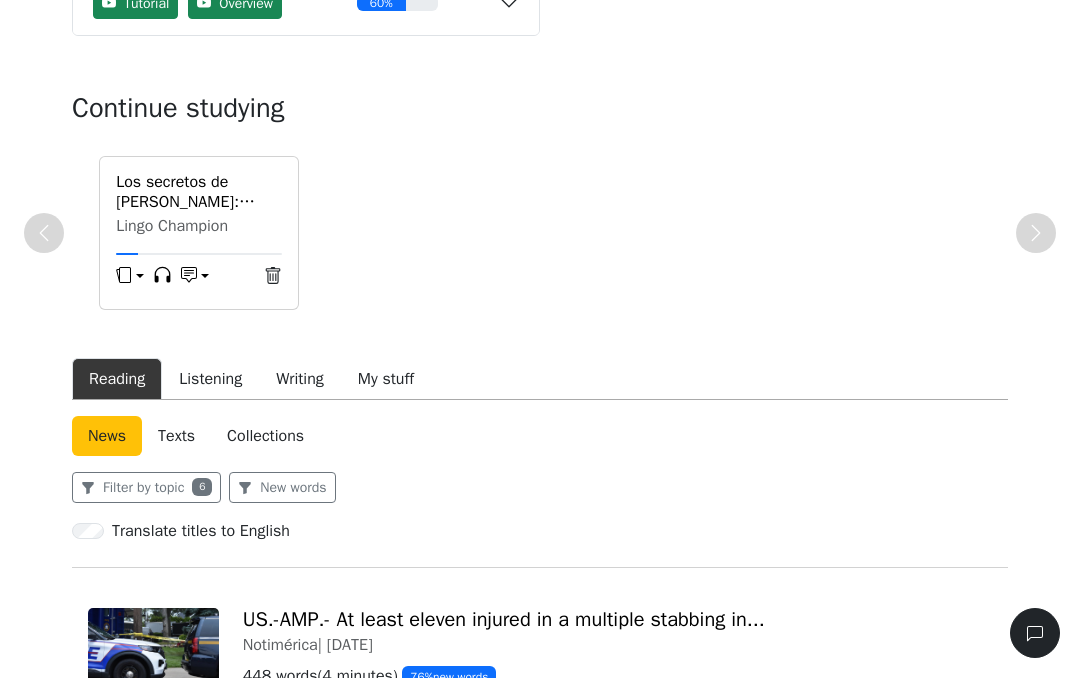 click 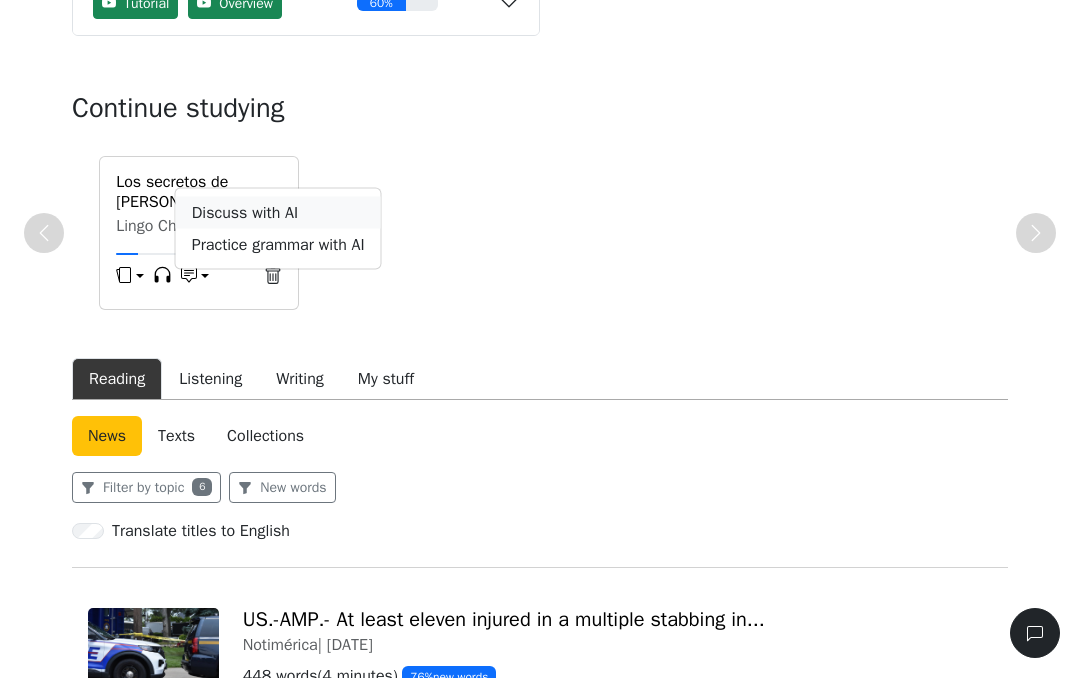 click on "Discuss with AI" at bounding box center [278, 212] 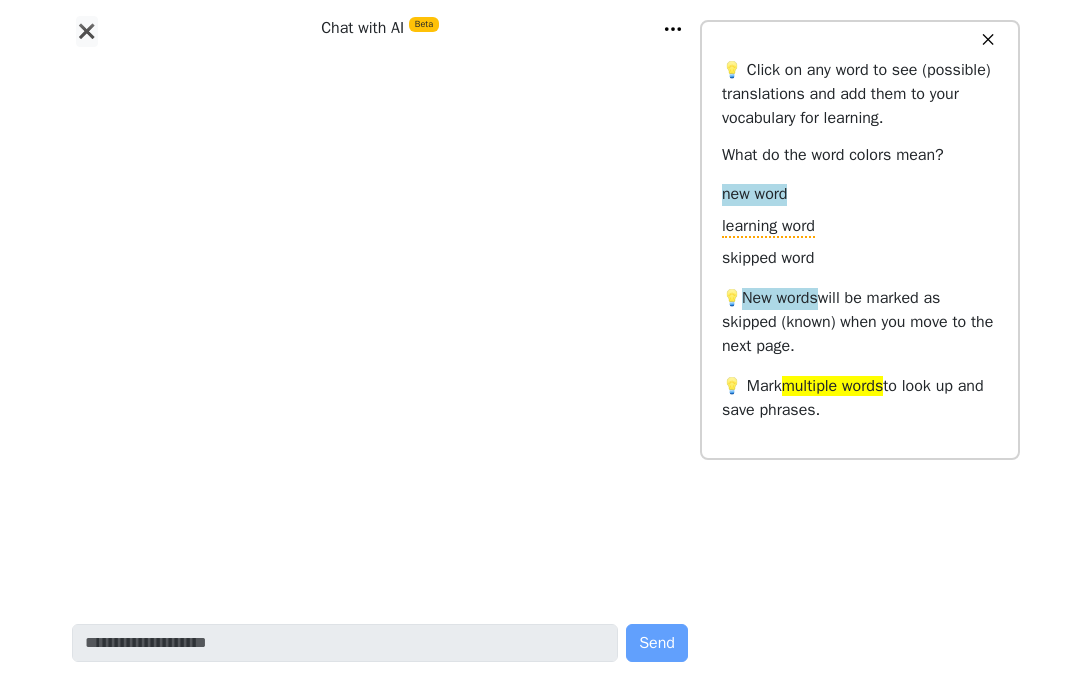 scroll, scrollTop: 0, scrollLeft: 0, axis: both 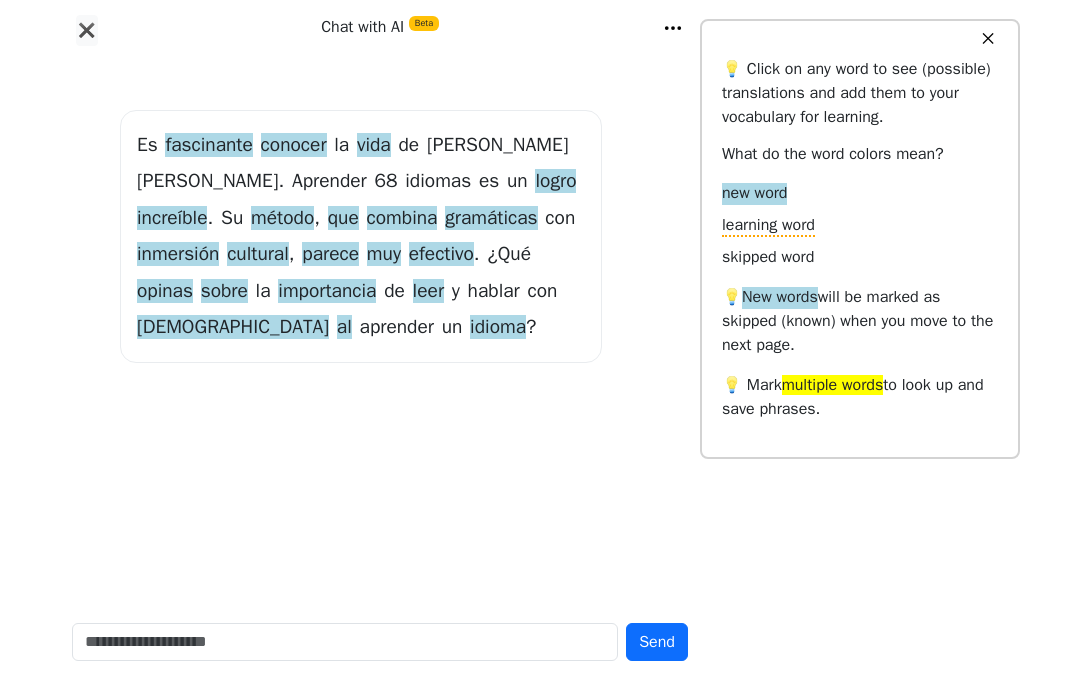 click on "fascinante" at bounding box center [208, 147] 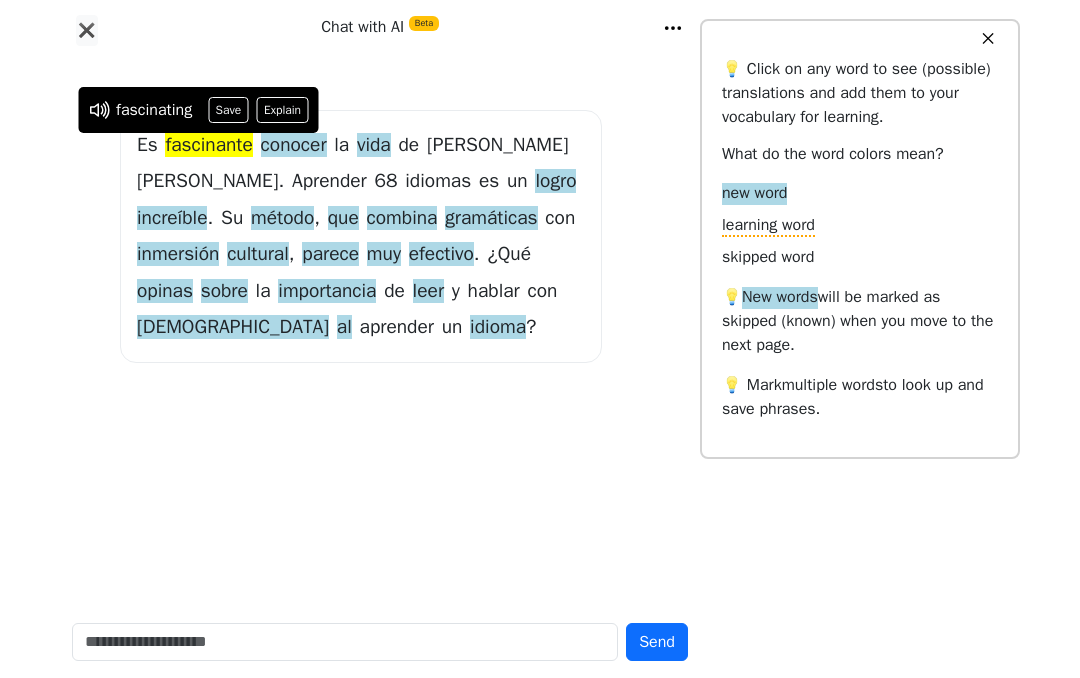 click on "Es   fascinante   conocer   la   vida   de   [PERSON_NAME] .   Aprender   68   idiomas   es   un   logro   increíble .   Su   método ,   que   combina   gramáticas   con   inmersión   cultural ,   parece   muy   efectivo .   ¿ Qué   opinas   sobre   la   importancia   de   leer   y   hablar   con   nativos   al   aprender   un   idioma ?" at bounding box center (380, 335) 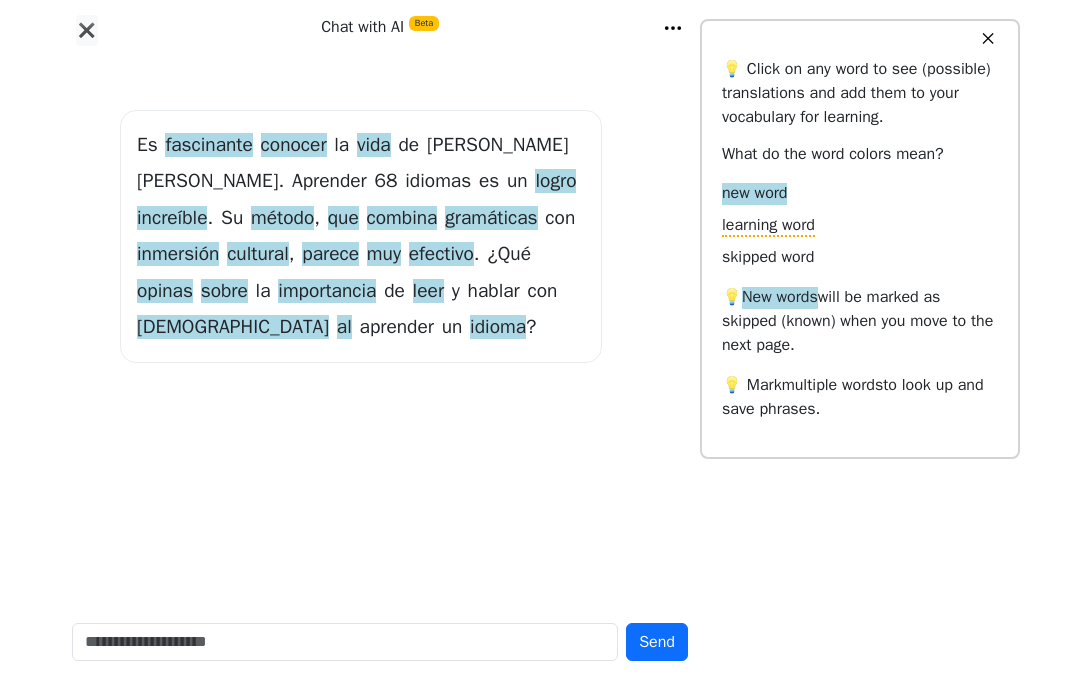 click on "fascinante" at bounding box center (208, 147) 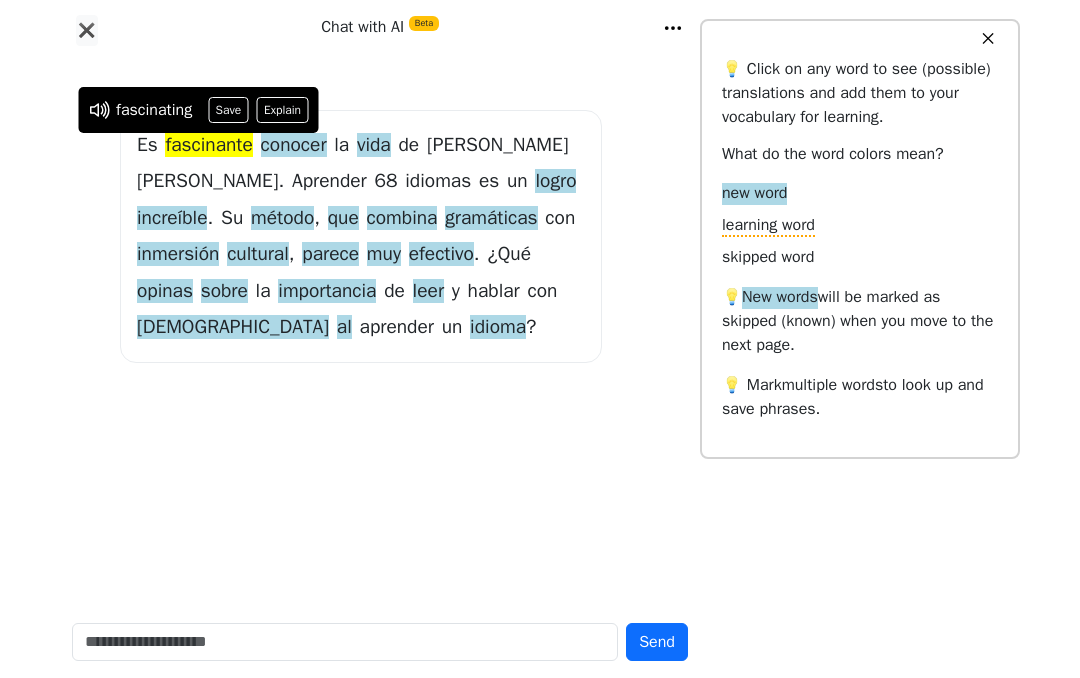click on "Save" at bounding box center [228, 111] 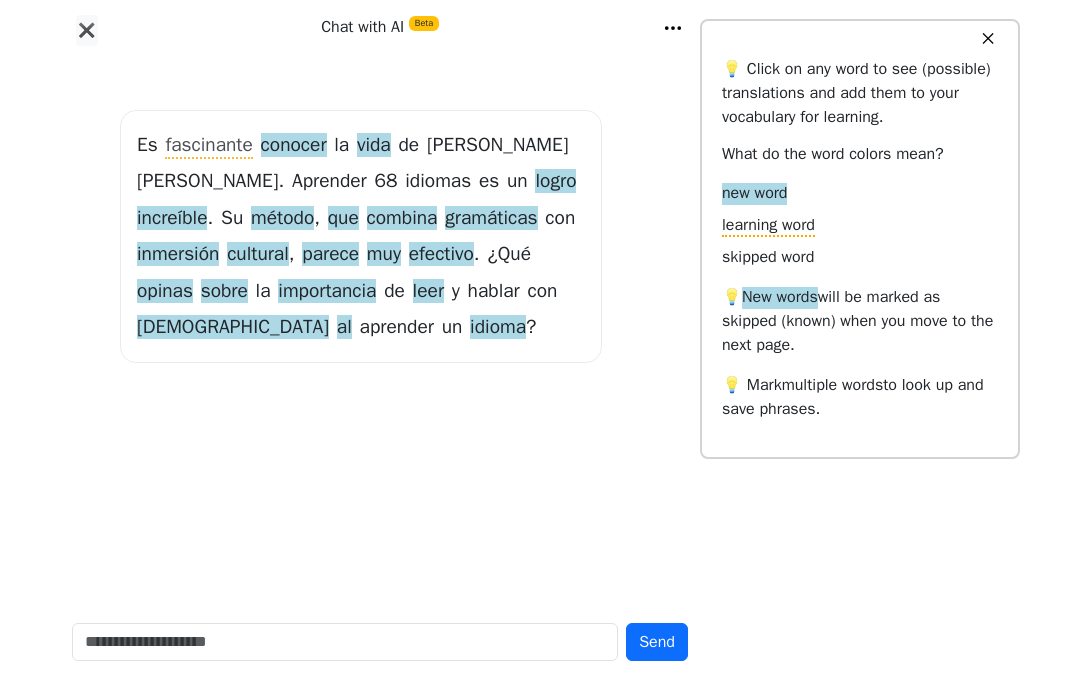 click on "conocer" at bounding box center (294, 147) 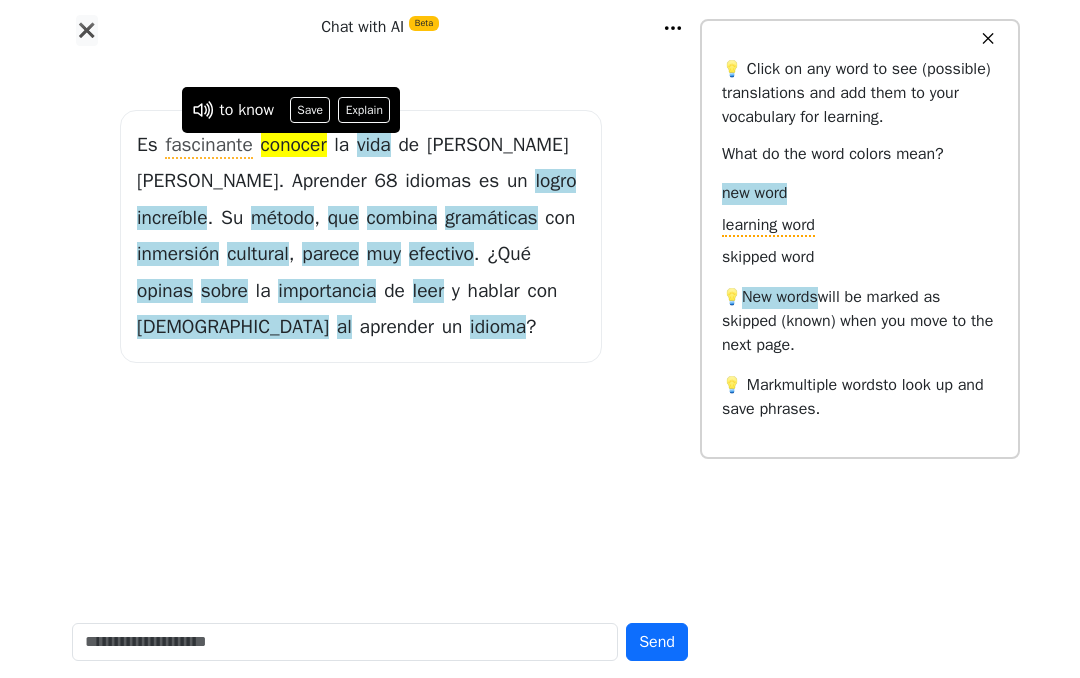 click on "Es   fascinante   conocer   la   vida   de   [PERSON_NAME] .   Aprender   68   idiomas   es   un   logro   increíble .   Su   método ,   que   combina   gramáticas   con   inmersión   cultural ,   parece   muy   efectivo .   ¿ Qué   opinas   sobre   la   importancia   de   leer   y   hablar   con   nativos   al   aprender   un   idioma ?" at bounding box center [380, 335] 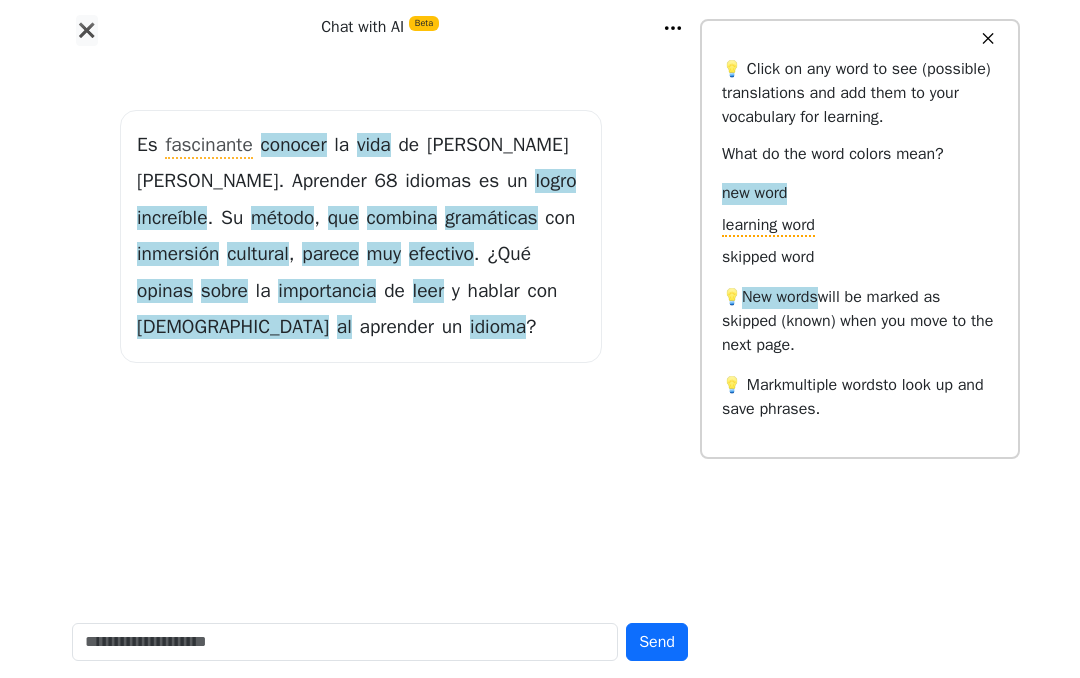 click on "logro" at bounding box center (555, 183) 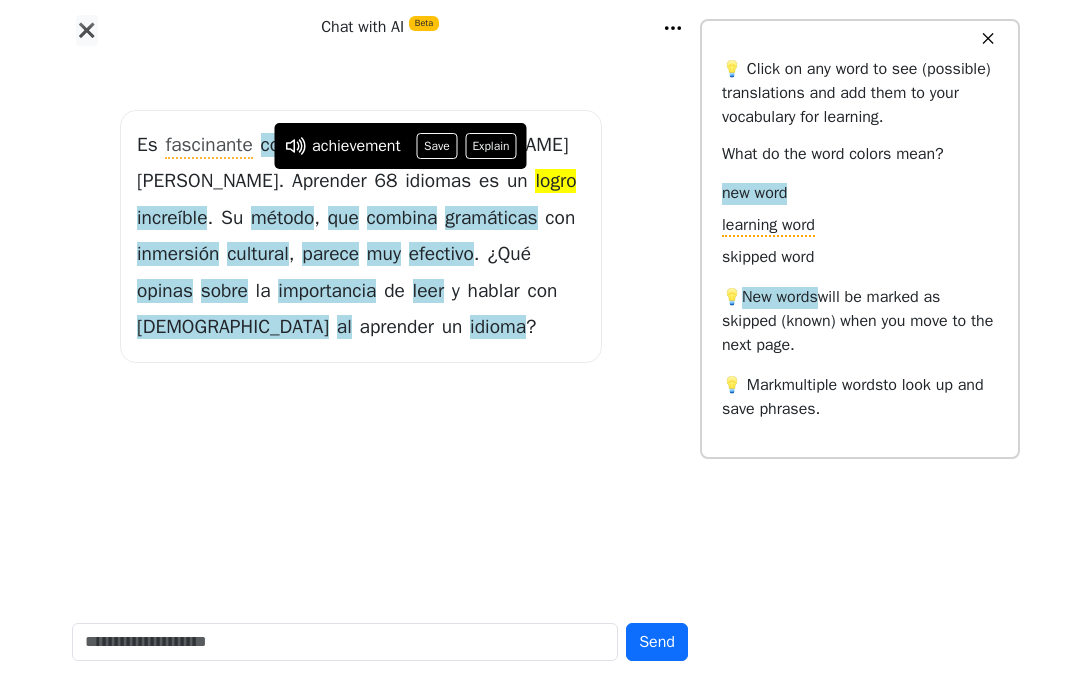 click on "Save" at bounding box center (437, 147) 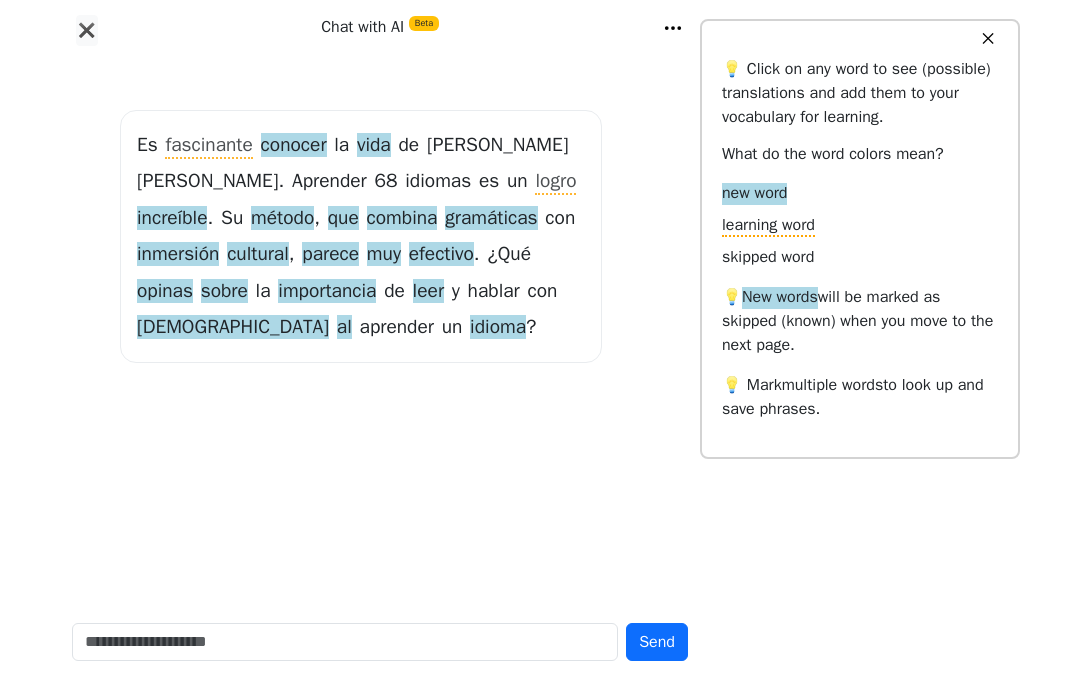 click on "método" at bounding box center [282, 220] 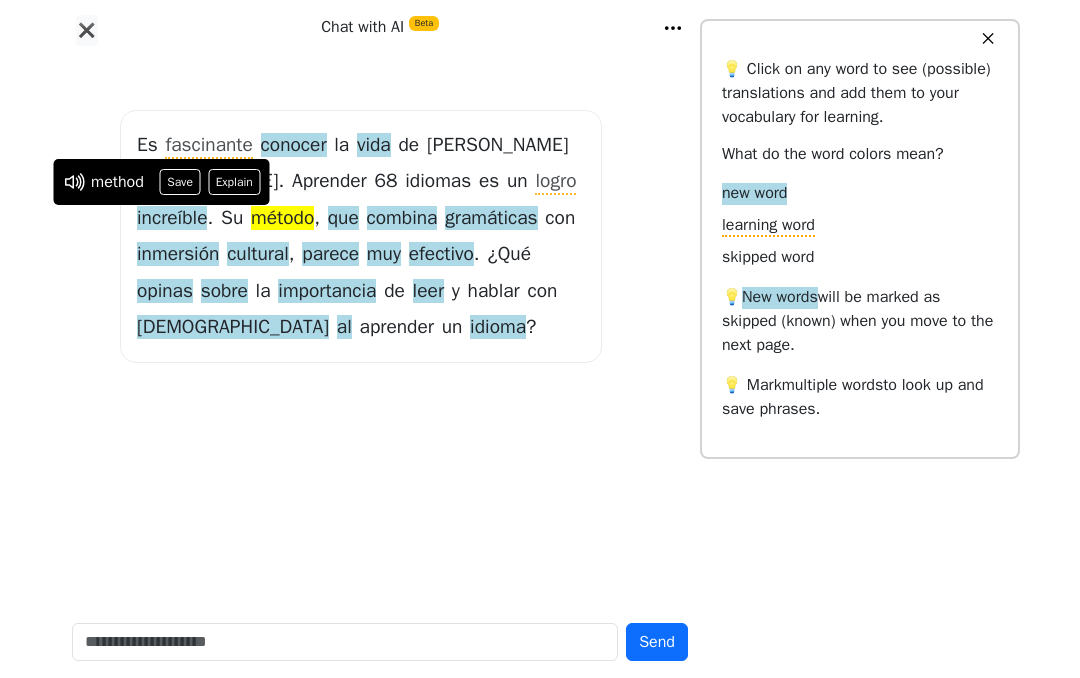 click on "Save" at bounding box center [180, 183] 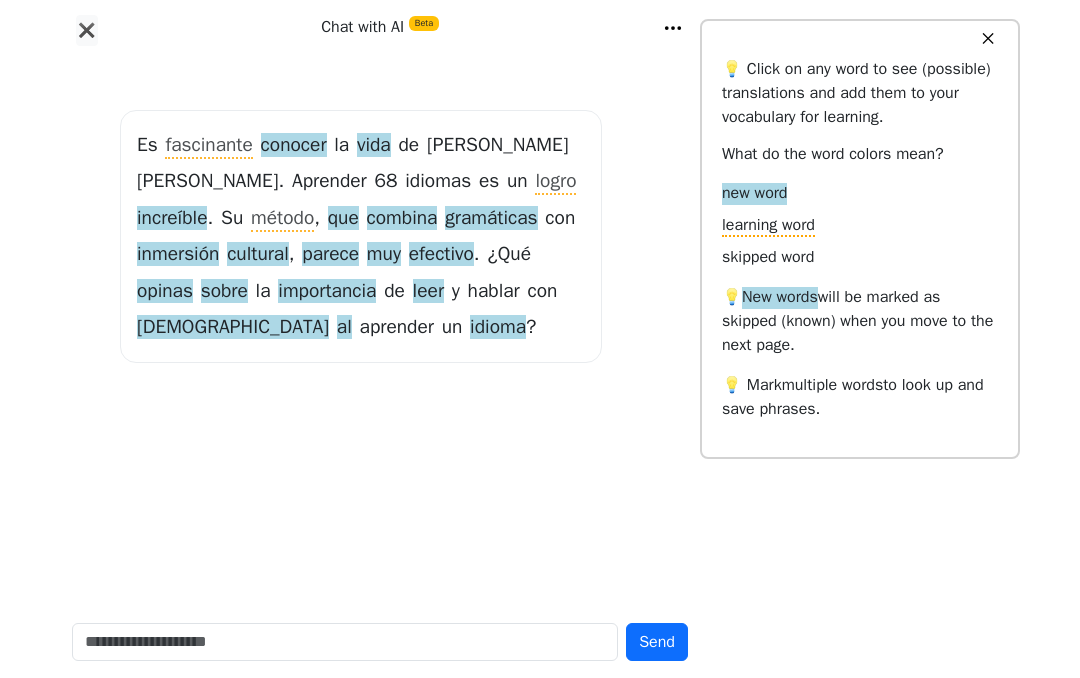 click on "que" at bounding box center (343, 220) 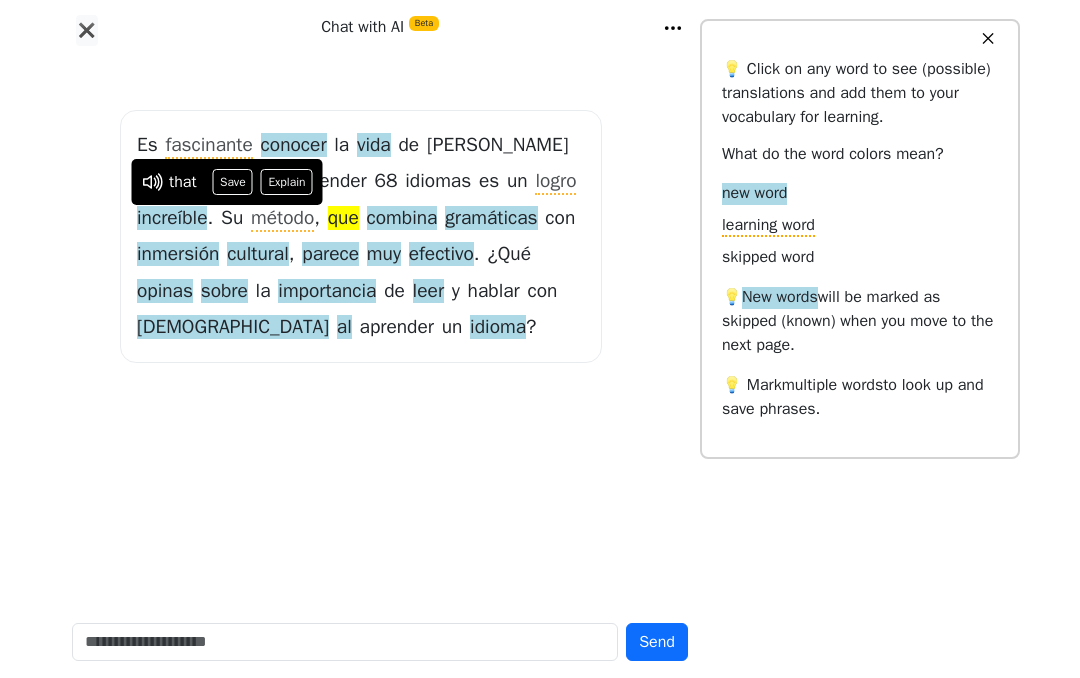 click on "Es   fascinante   conocer   la   vida   de   [PERSON_NAME] .   Aprender   68   idiomas   es   un   logro   increíble .   Su   método ,   que   combina   gramáticas   con   inmersión   cultural ,   parece   muy   efectivo .   ¿ Qué   opinas   sobre   la   importancia   de   leer   y   hablar   con   nativos   al   aprender   un   idioma ?" at bounding box center (380, 237) 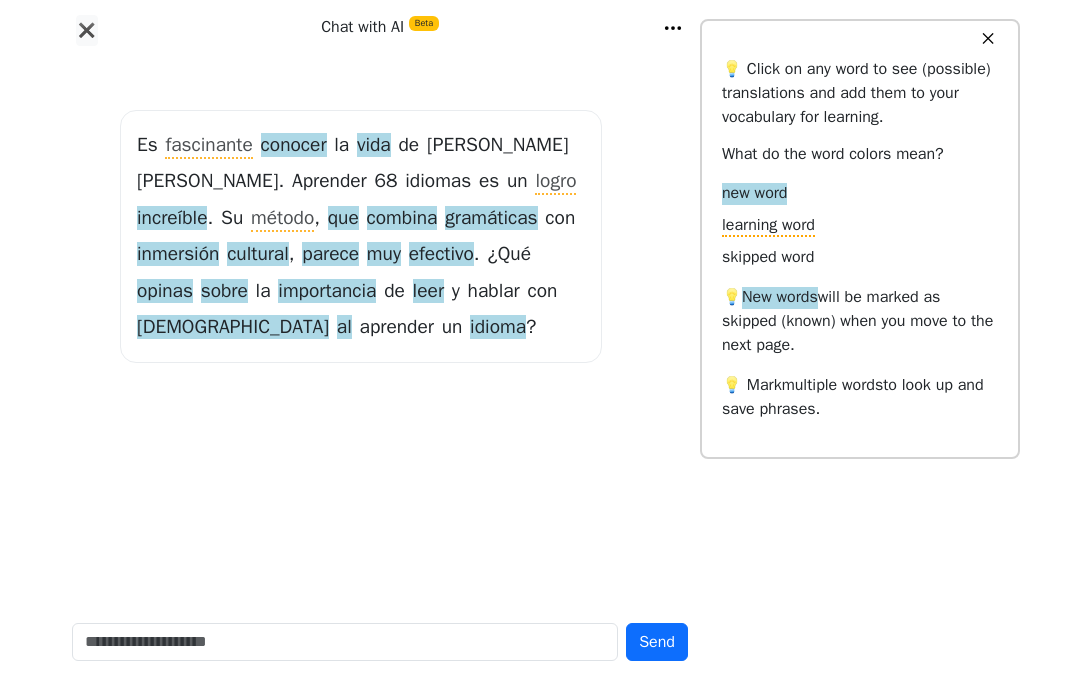 click on "combina" at bounding box center (402, 220) 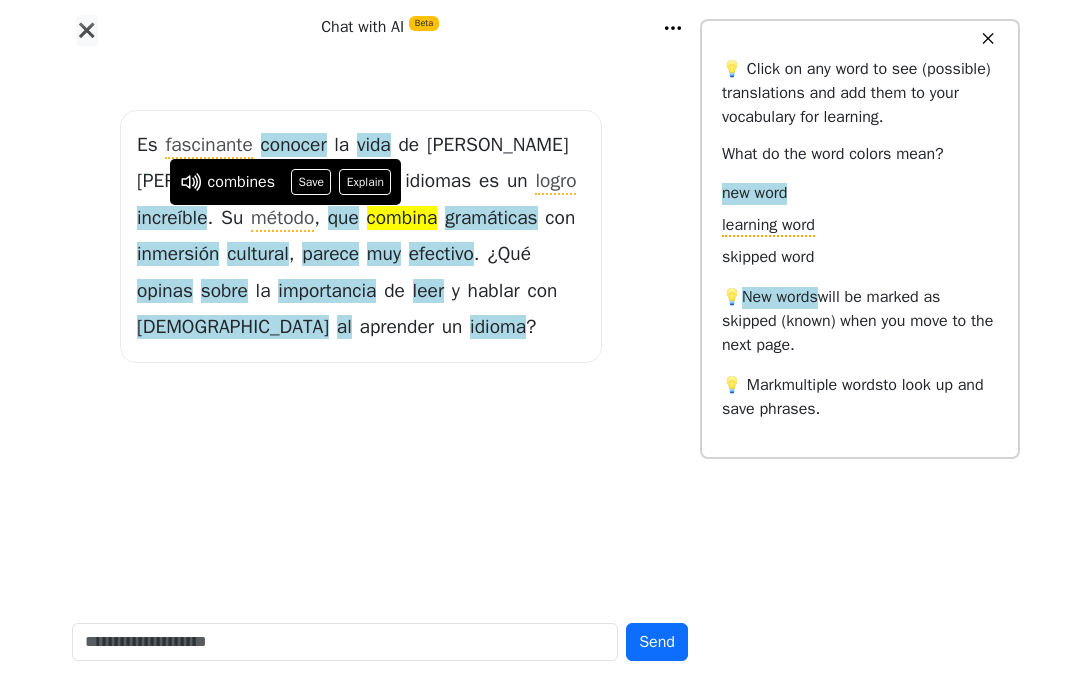 click on "Save" at bounding box center [311, 183] 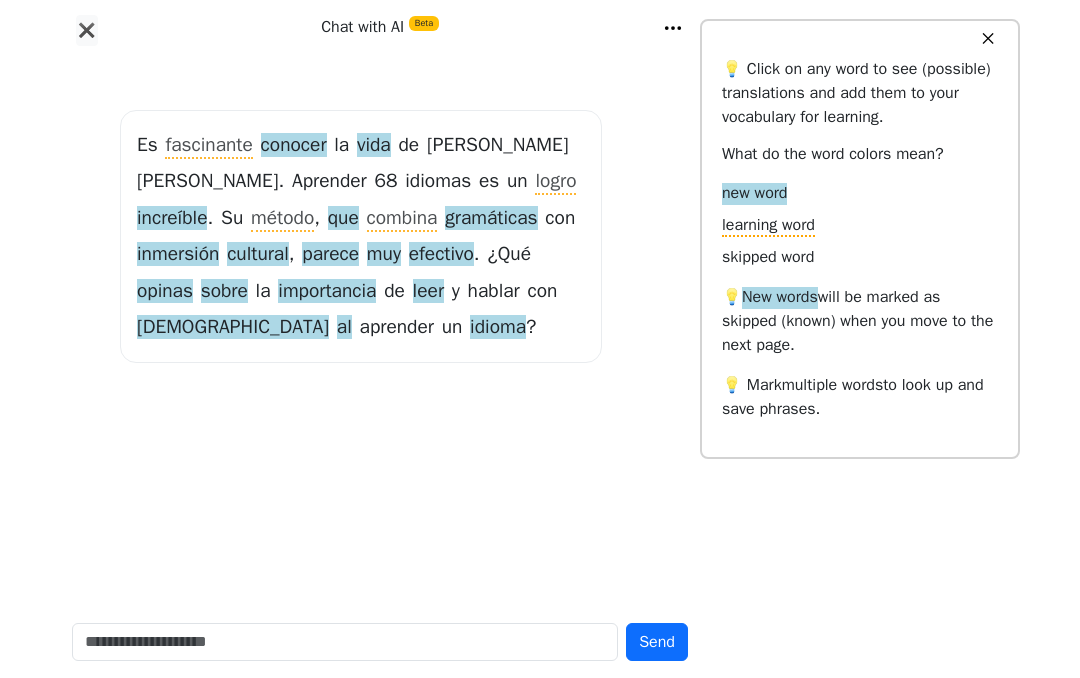 click on "parece" at bounding box center [330, 256] 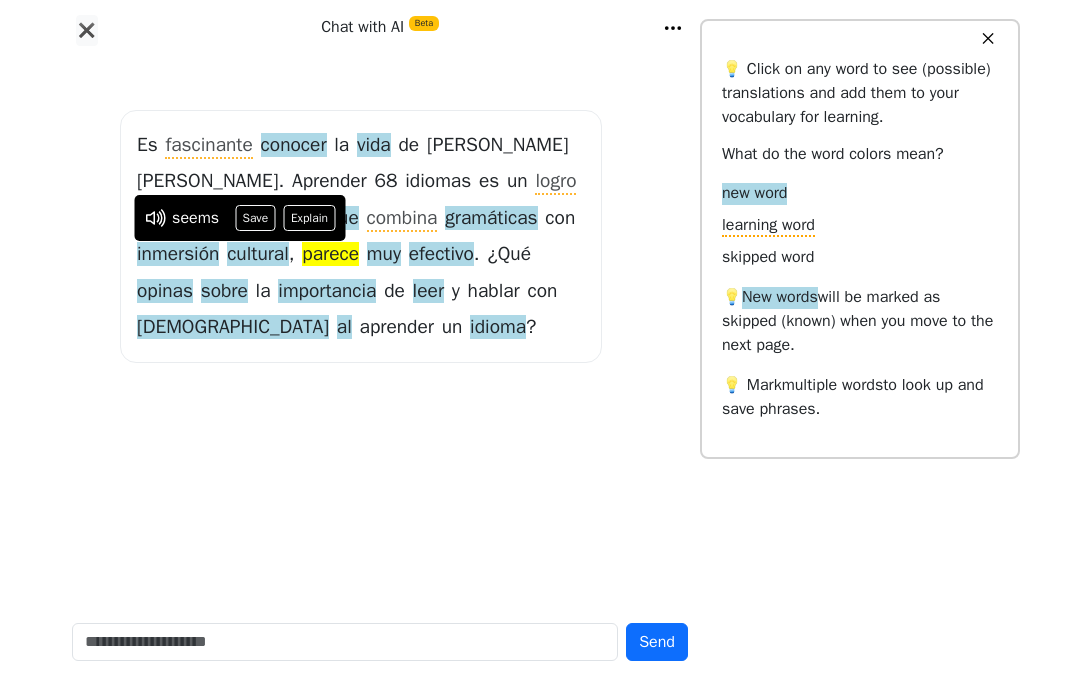 click on "Save" at bounding box center [255, 219] 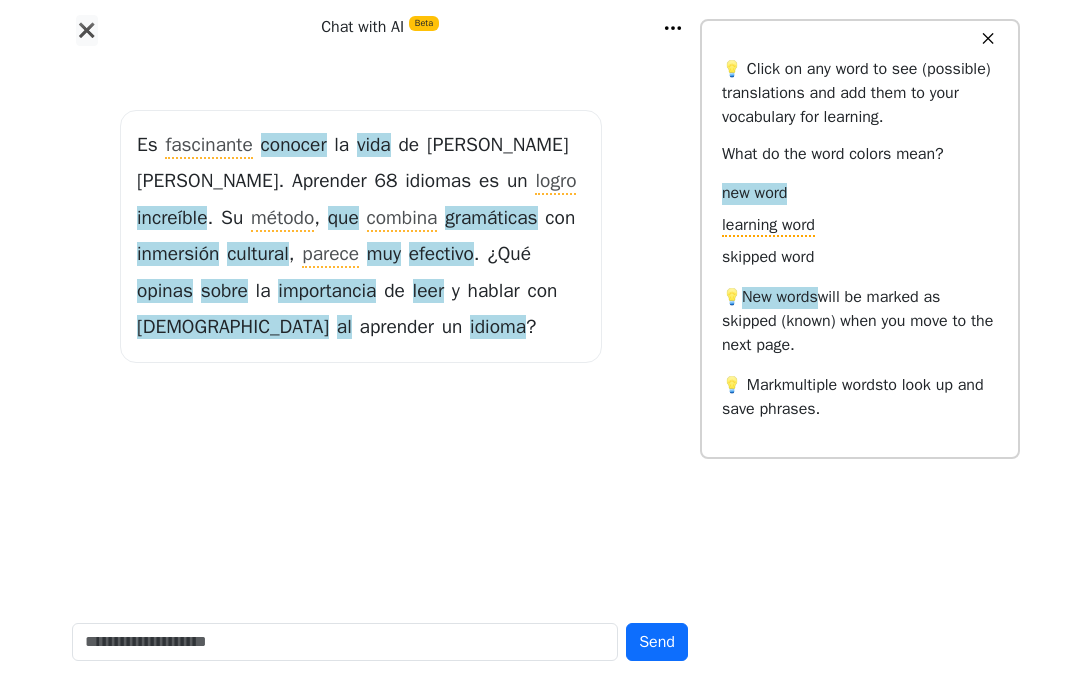 click on "opinas" at bounding box center [165, 293] 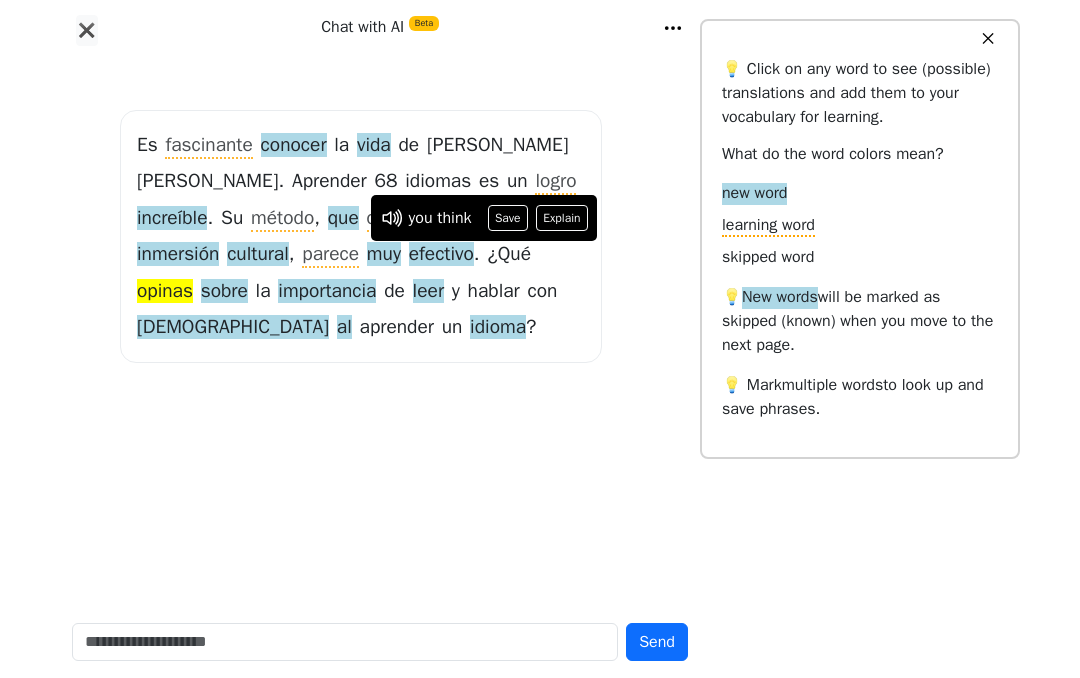 click on "Save" at bounding box center [508, 219] 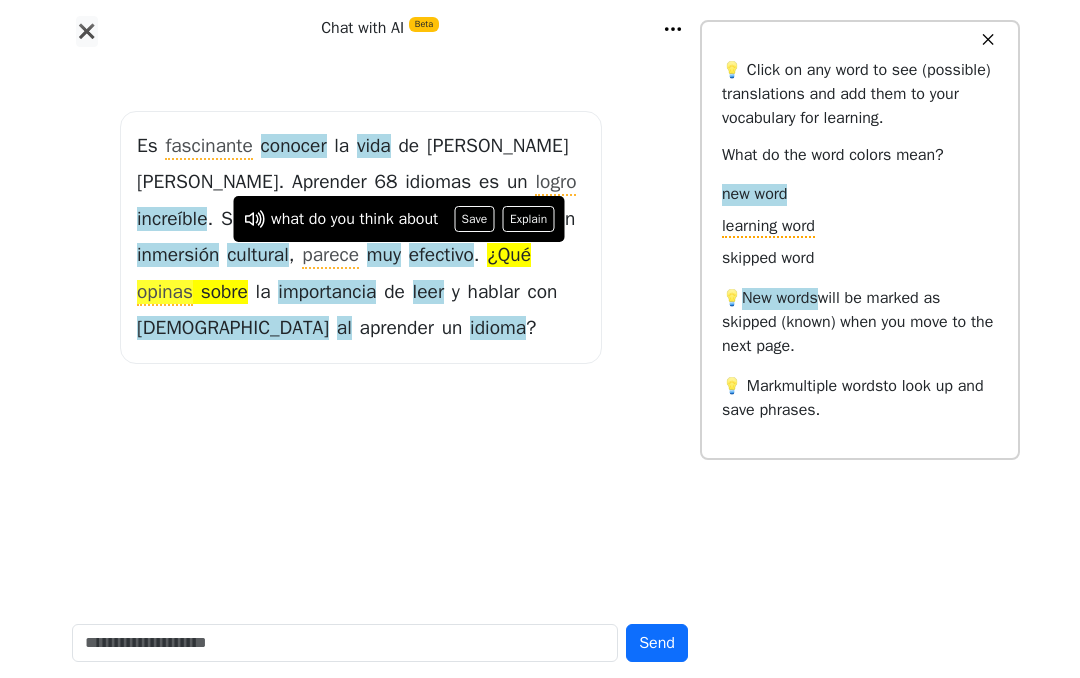click on "Save" at bounding box center [474, 219] 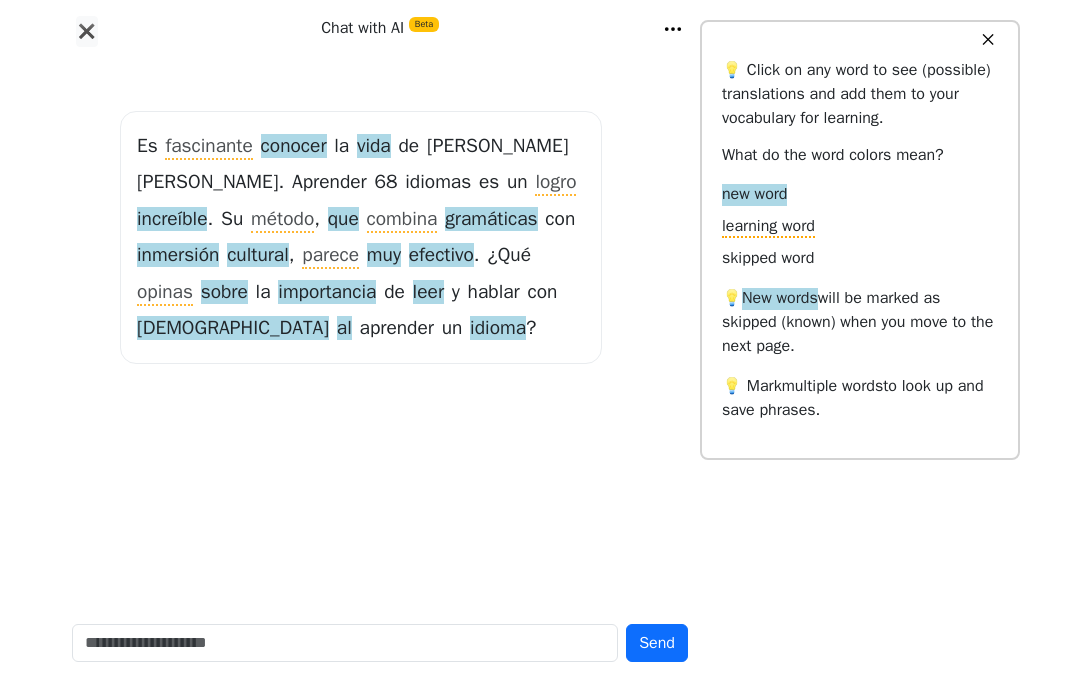 click on "Es   fascinante   conocer   la   vida   de   [PERSON_NAME] .   Aprender   68   idiomas   es   un   logro   increíble .   Su   método ,   que   combina   gramáticas   con   inmersión   cultural ,   parece   muy   efectivo .   ¿ Qué   opinas   sobre   la   importancia   de   leer   y   hablar   con   nativos   al   aprender   un   idioma ?" at bounding box center [361, 237] 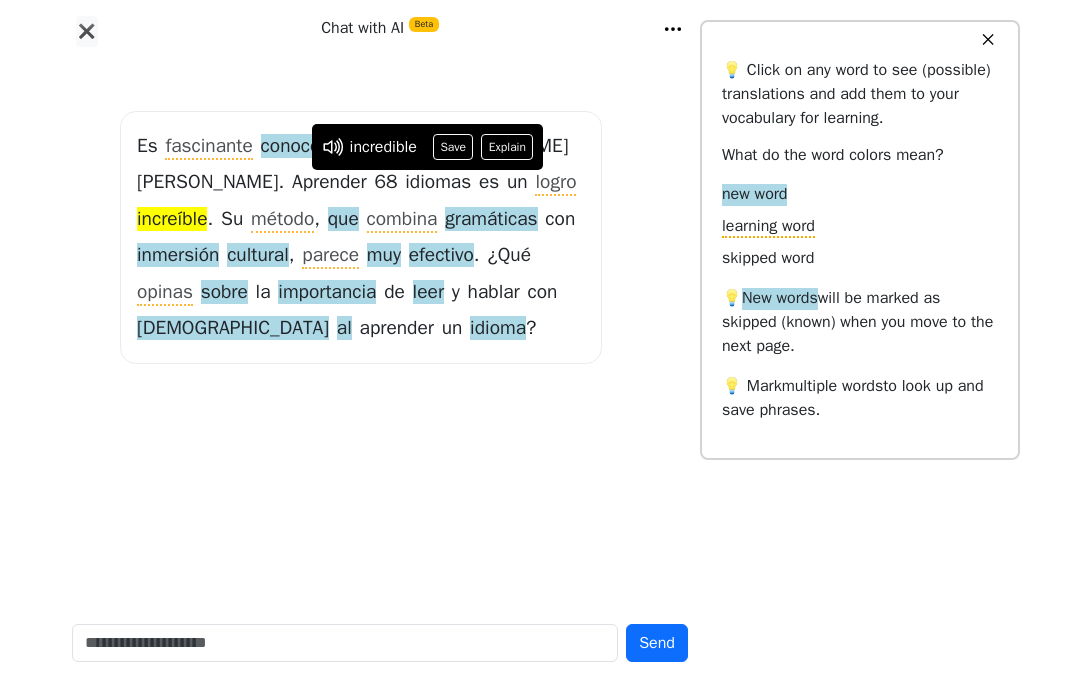 click on "Save" at bounding box center (453, 147) 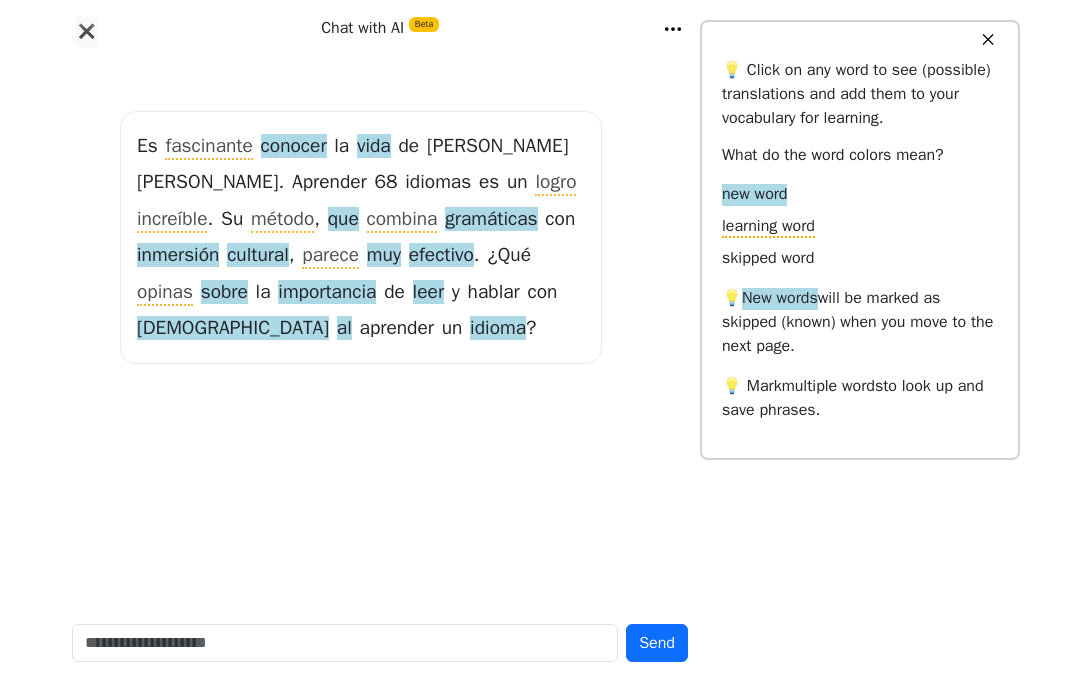 click on "✖" at bounding box center [87, 31] 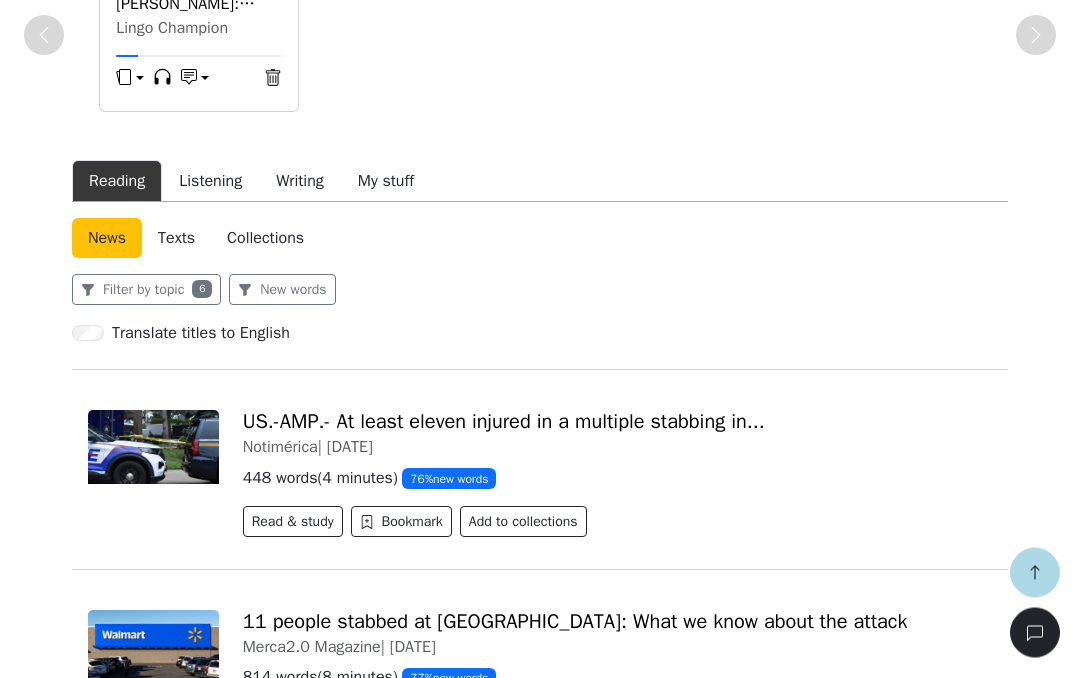 scroll, scrollTop: 402, scrollLeft: 0, axis: vertical 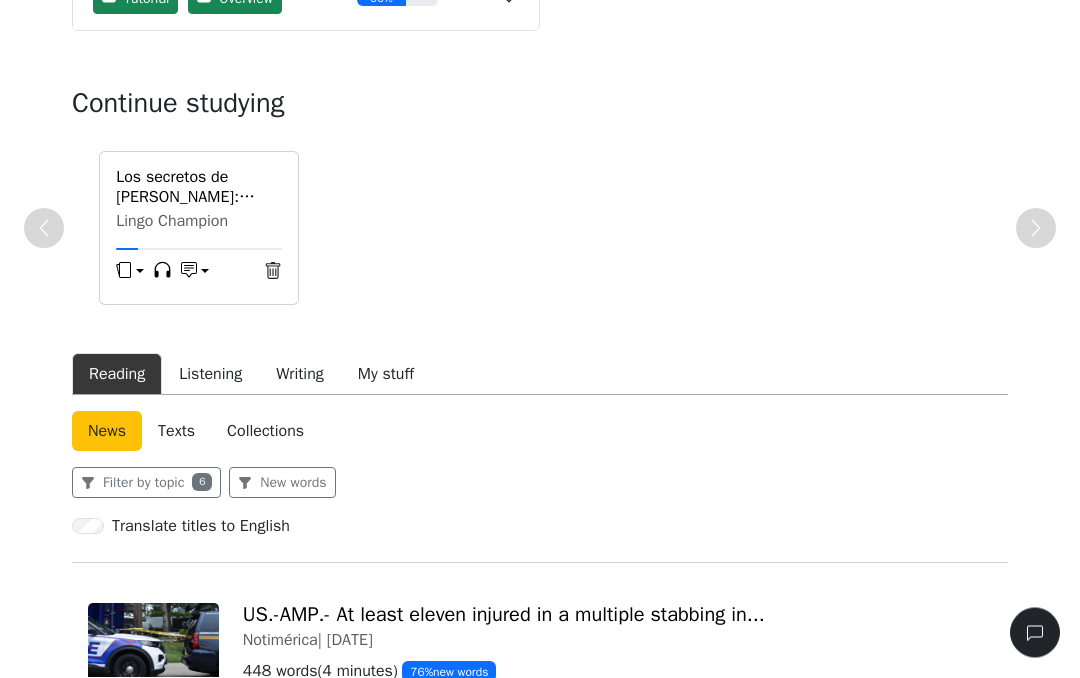 click 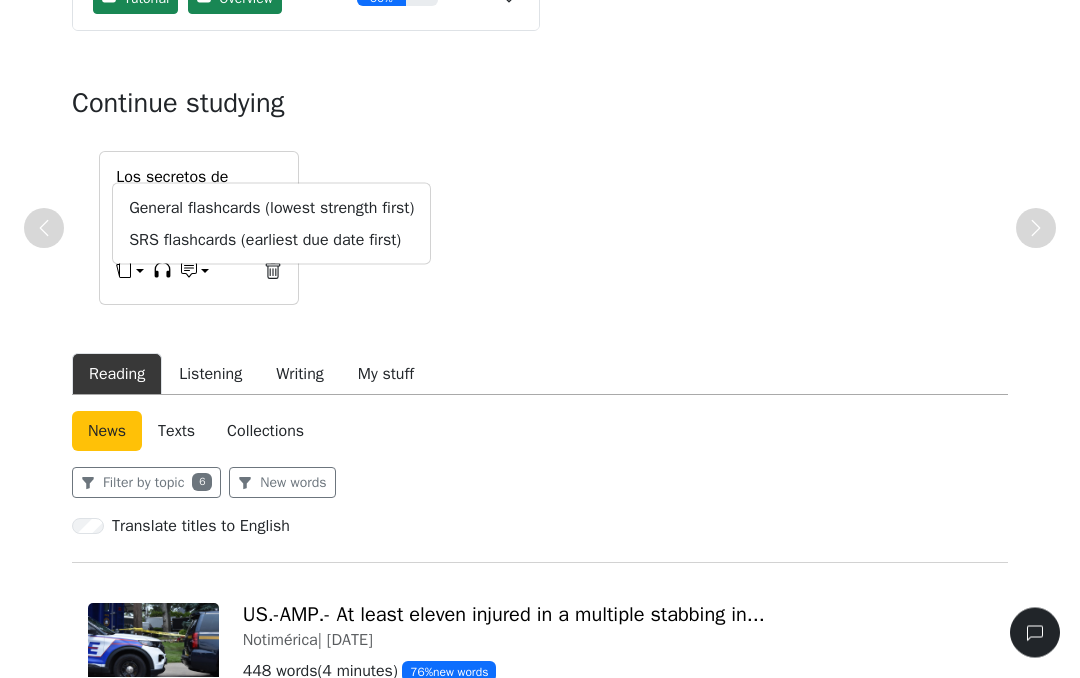 scroll, scrollTop: 228, scrollLeft: 0, axis: vertical 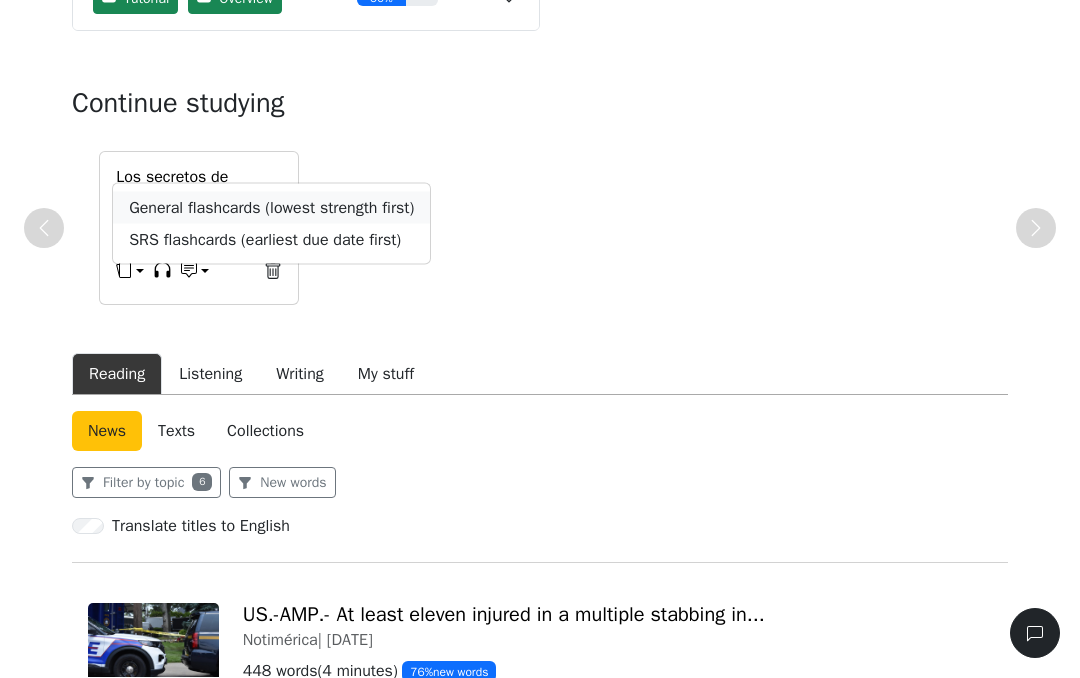 click on "General flashcards (lowest strength first)" at bounding box center [271, 207] 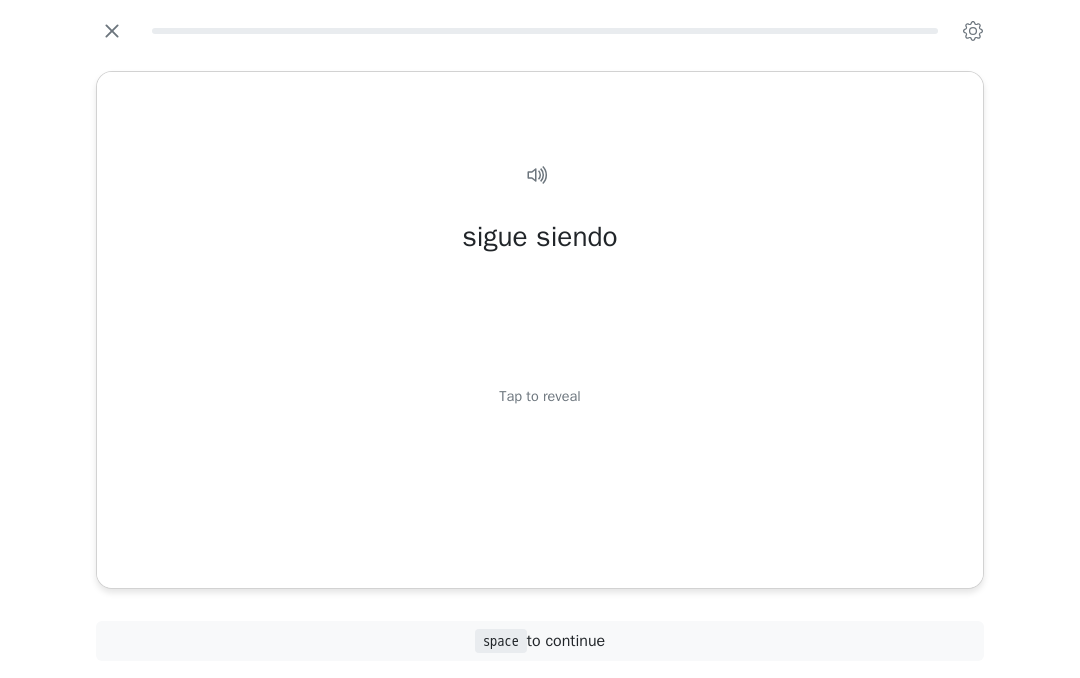 click 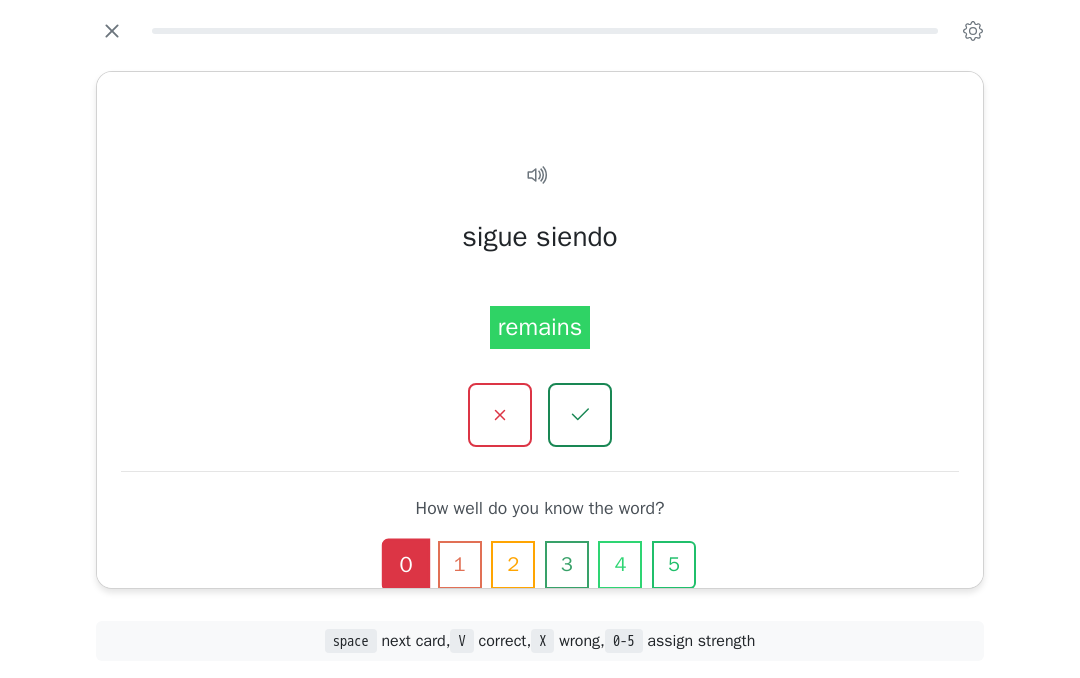 click 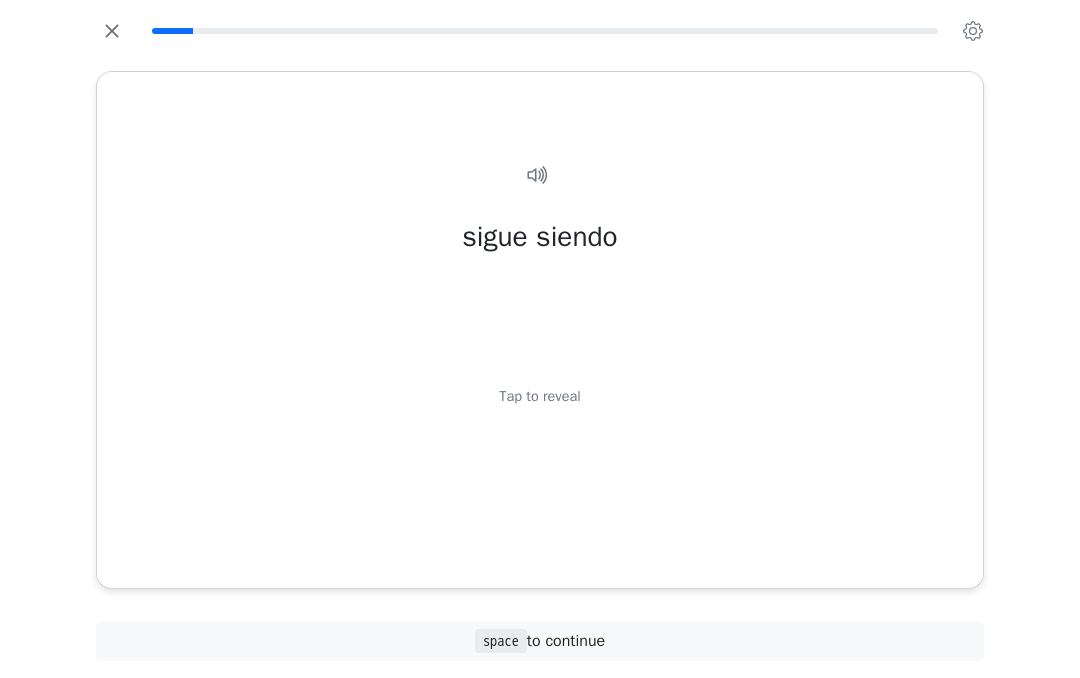click on "sigue siendo Tap to reveal" at bounding box center [540, 368] 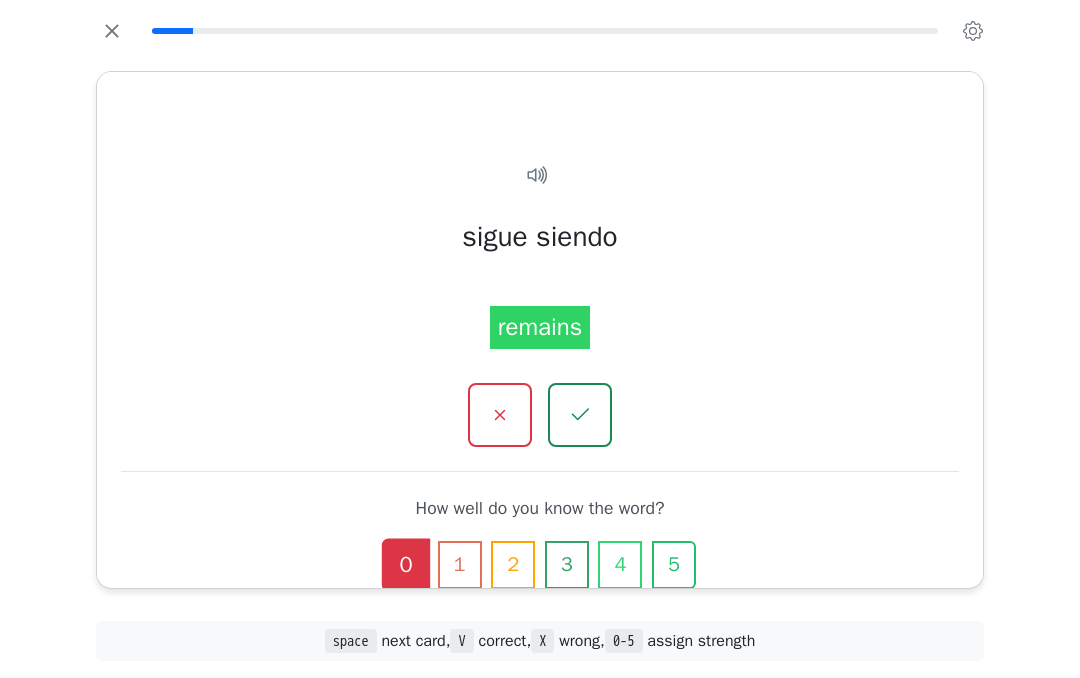 click on "sigue siendo remains" at bounding box center (540, 368) 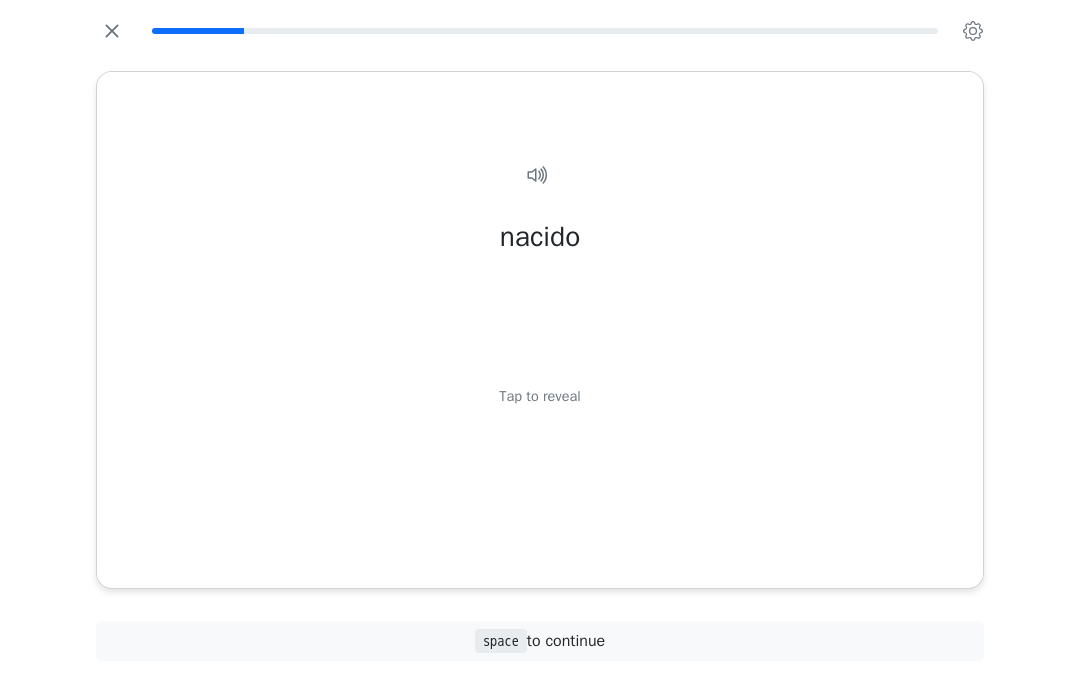 click on "Tap to reveal" at bounding box center [539, 398] 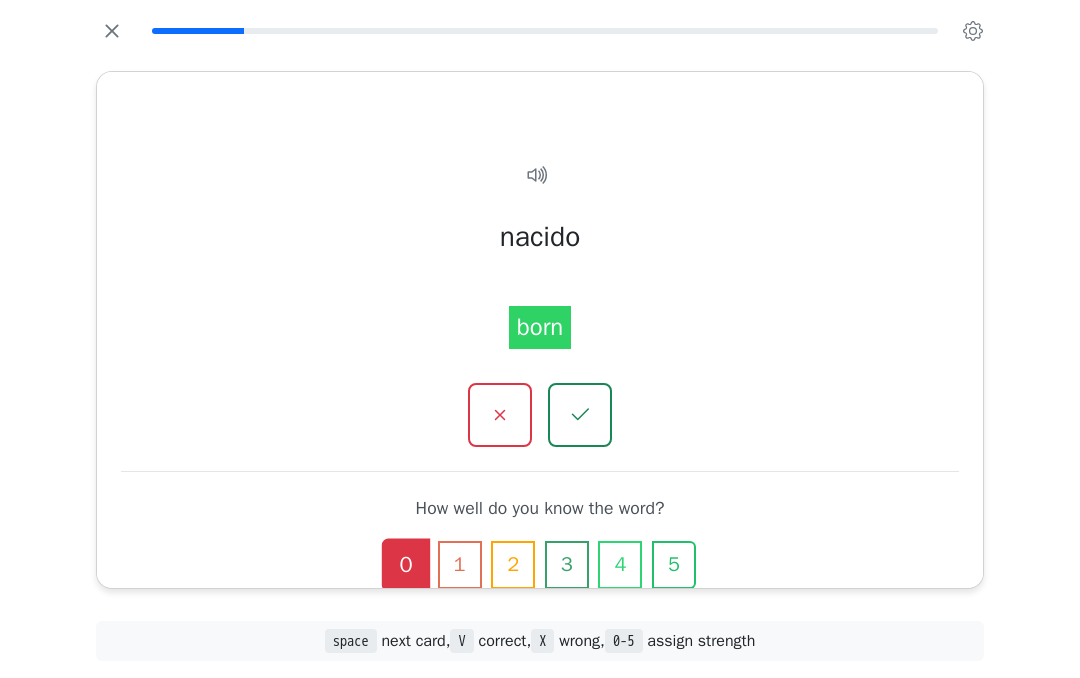 click on "1" at bounding box center (460, 566) 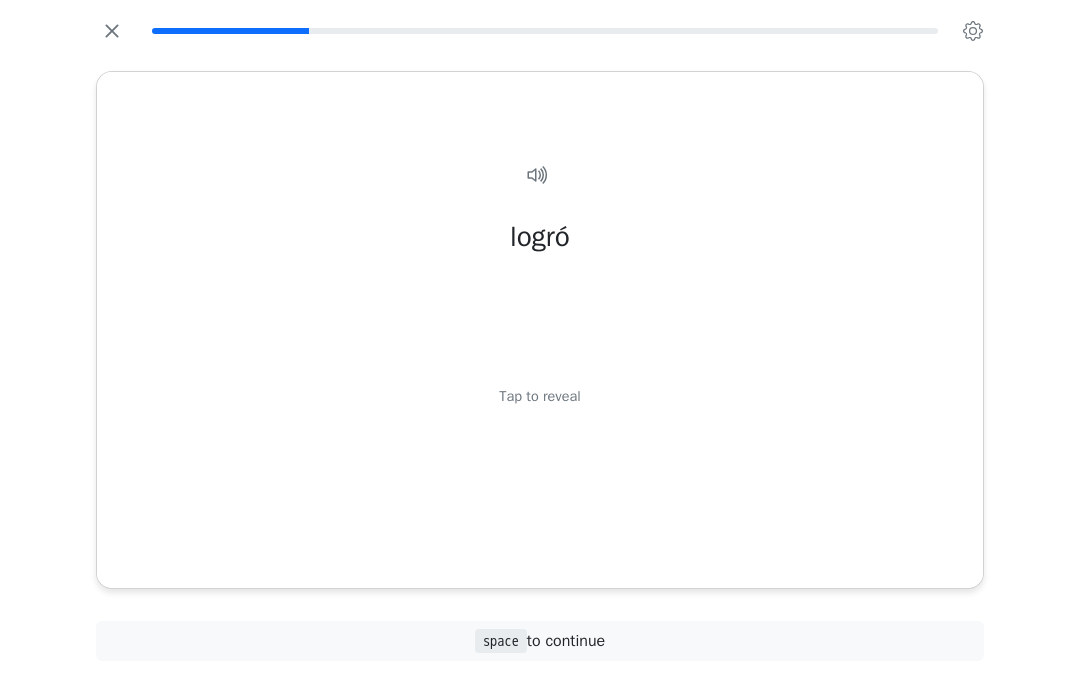 click on "Tap to reveal" at bounding box center (539, 398) 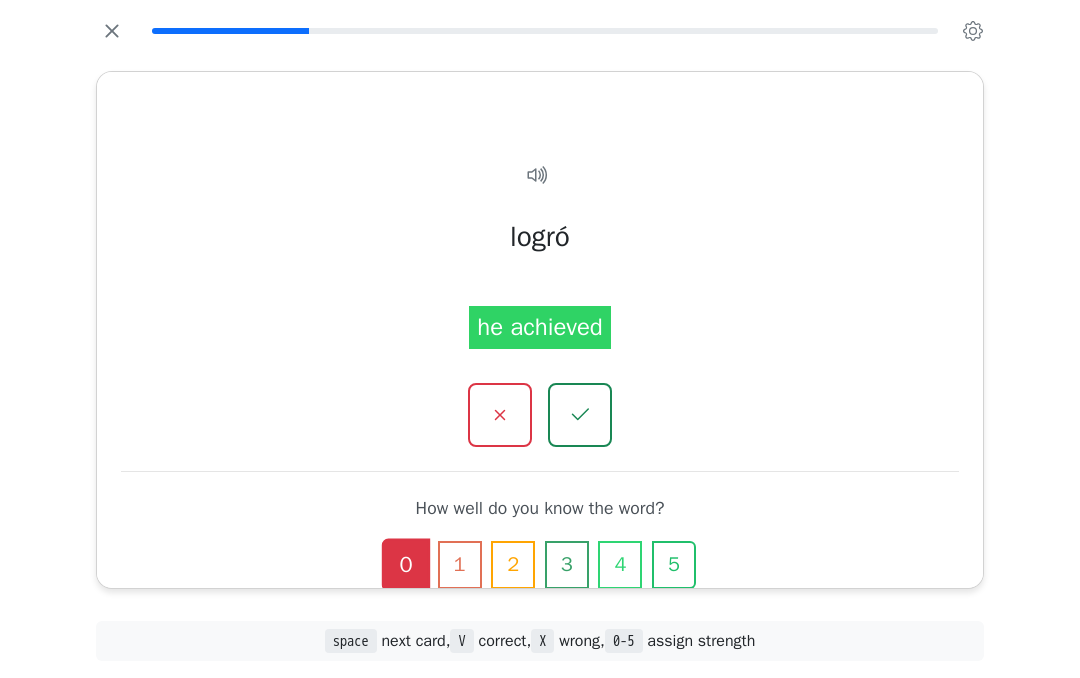 click on "1" at bounding box center [460, 566] 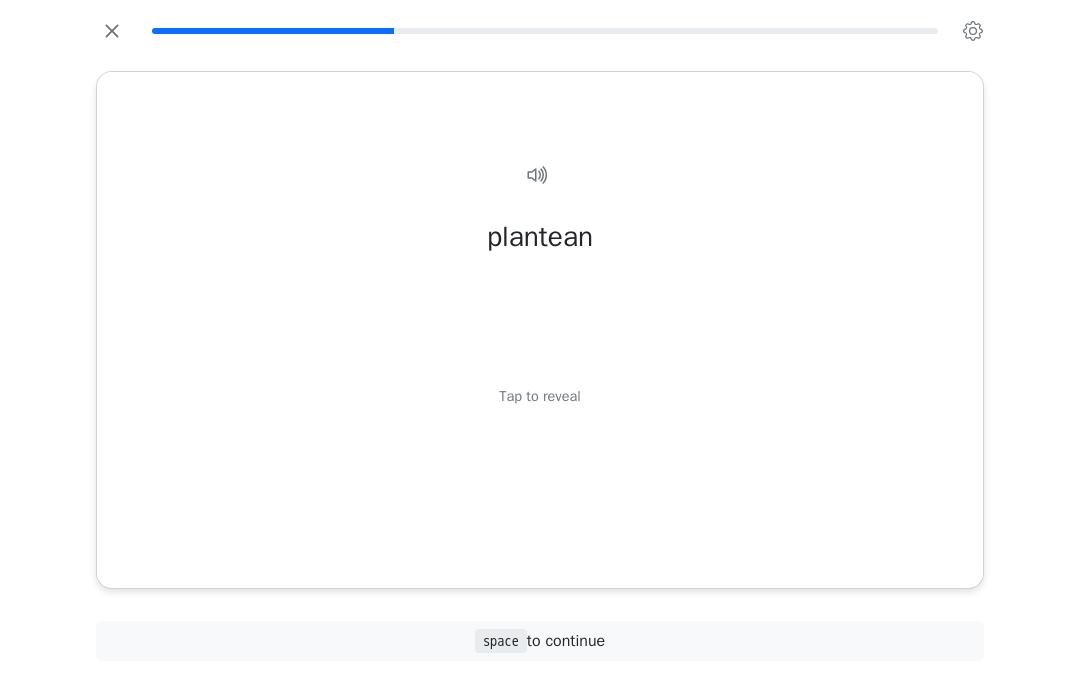 click 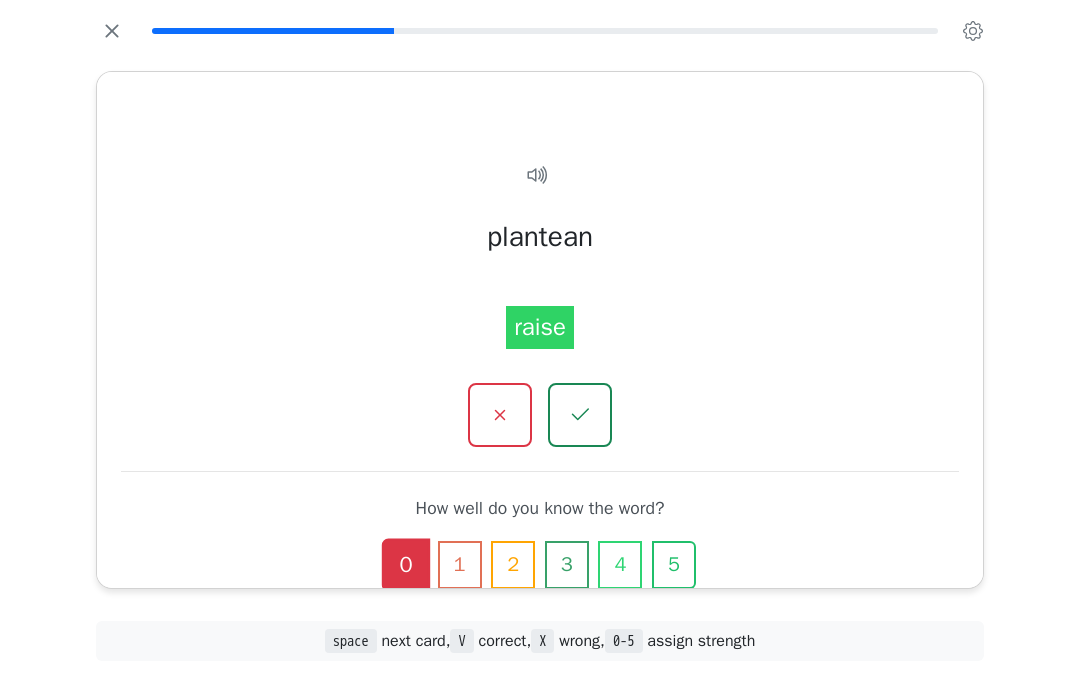 click on "1" at bounding box center (460, 566) 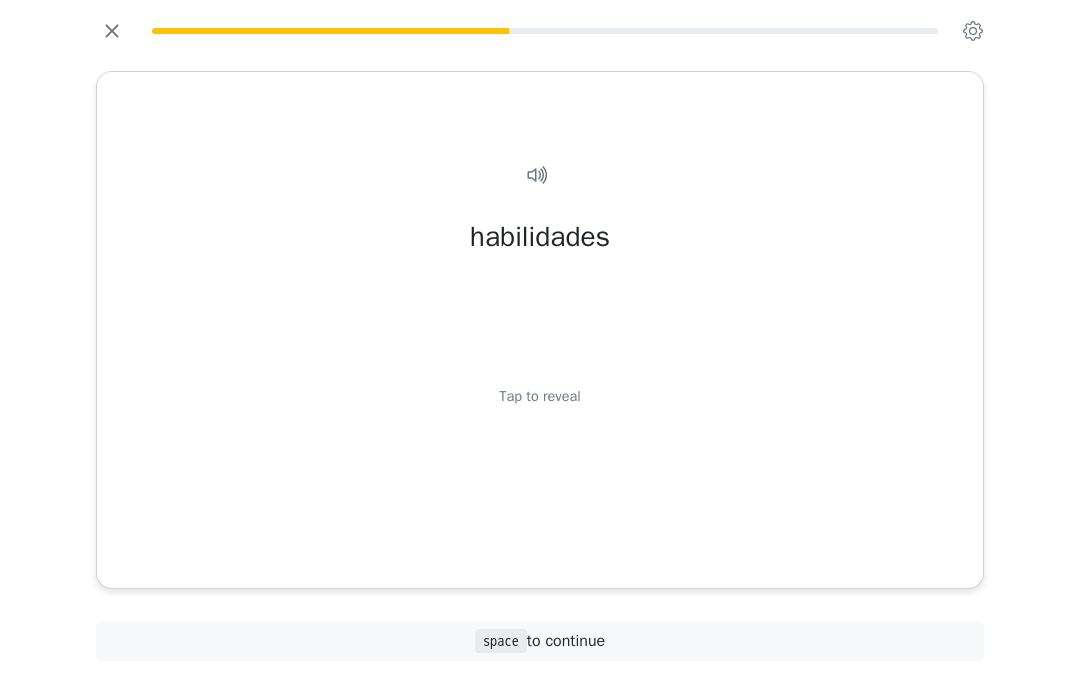 click on "Tap to reveal" at bounding box center [539, 398] 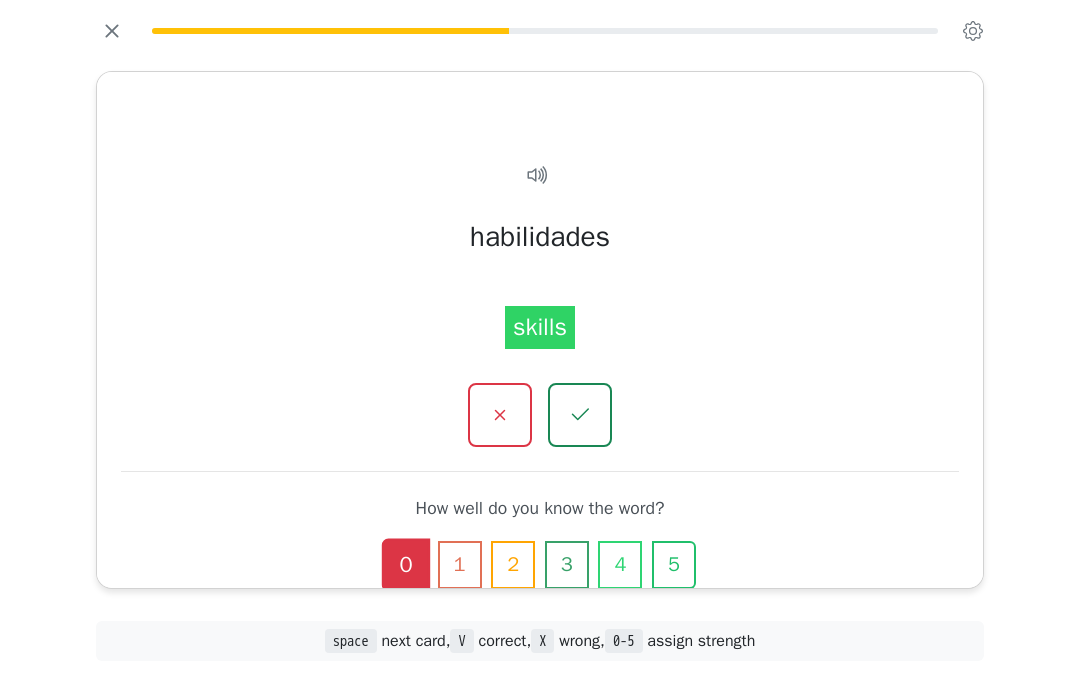click on "2" at bounding box center (513, 566) 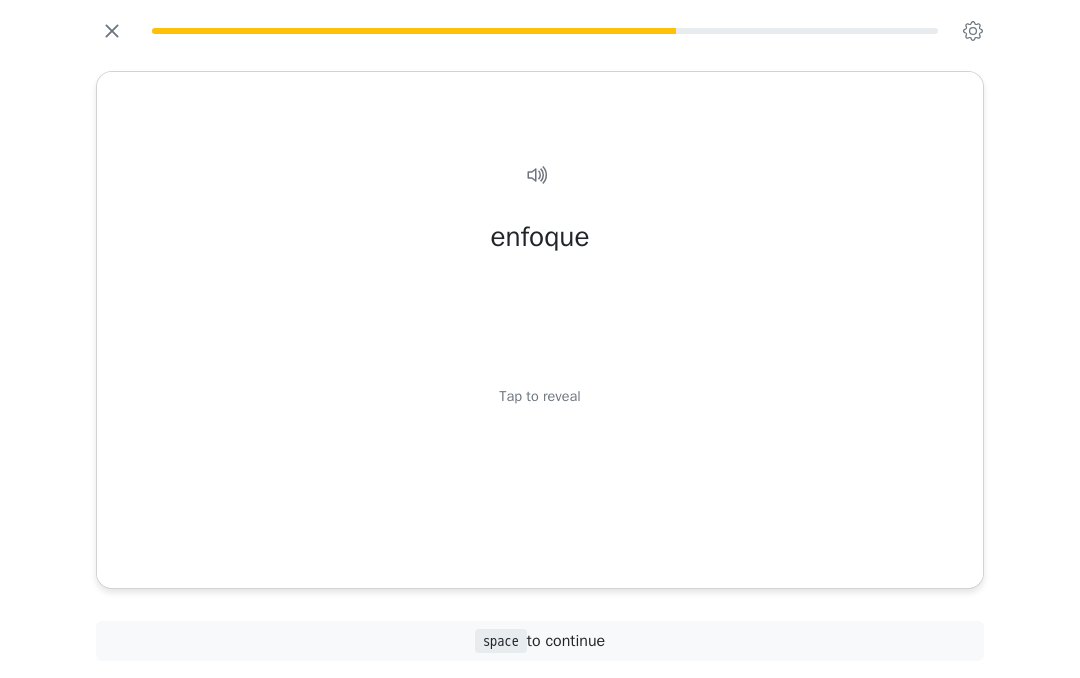 click on "Tap to reveal" at bounding box center (539, 398) 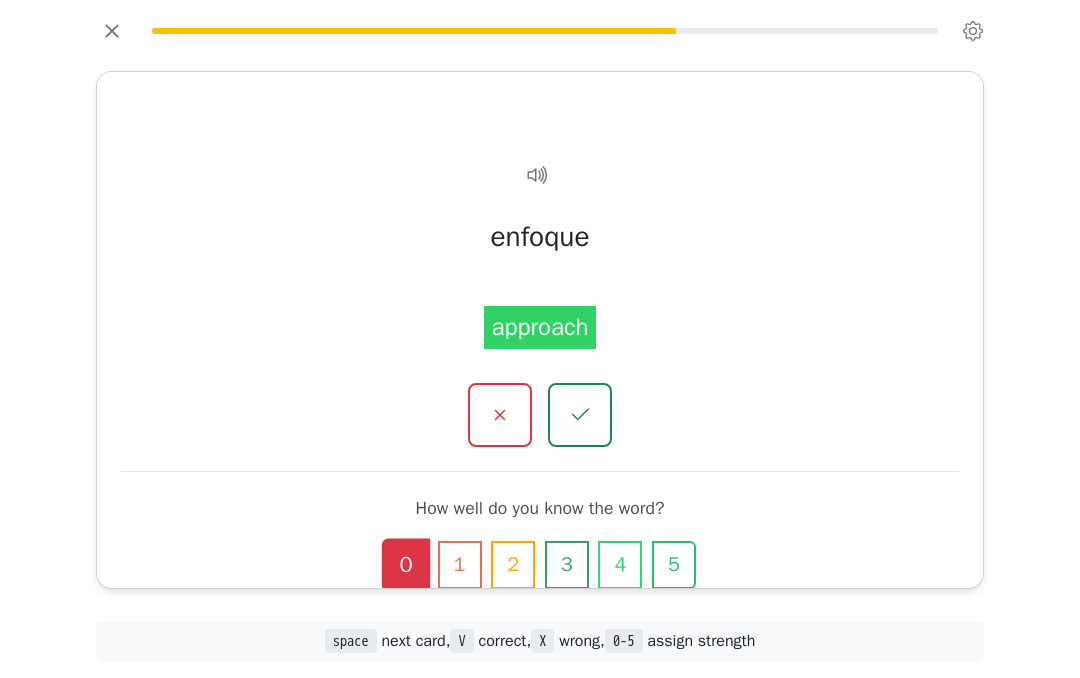 click on "1" at bounding box center [460, 566] 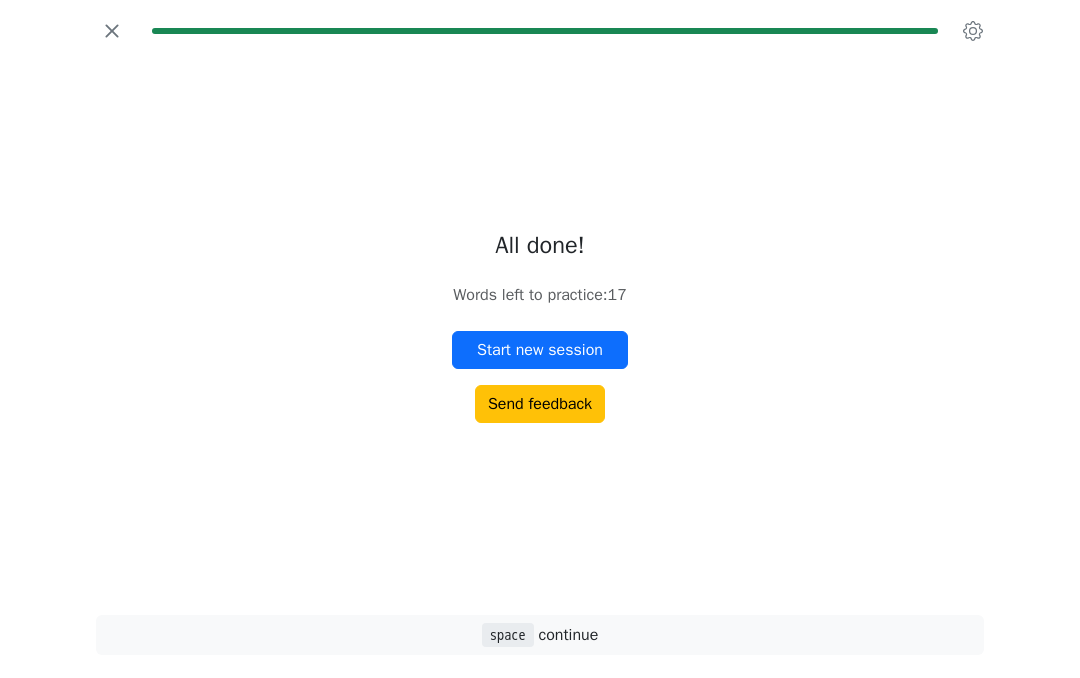 click 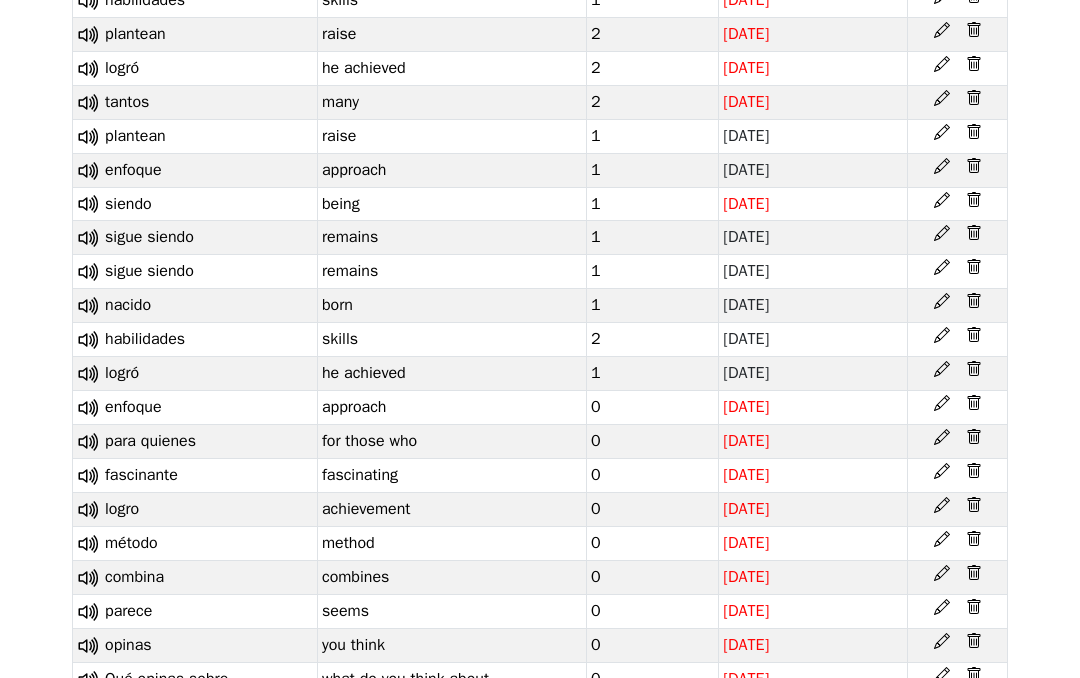 scroll, scrollTop: 805, scrollLeft: 0, axis: vertical 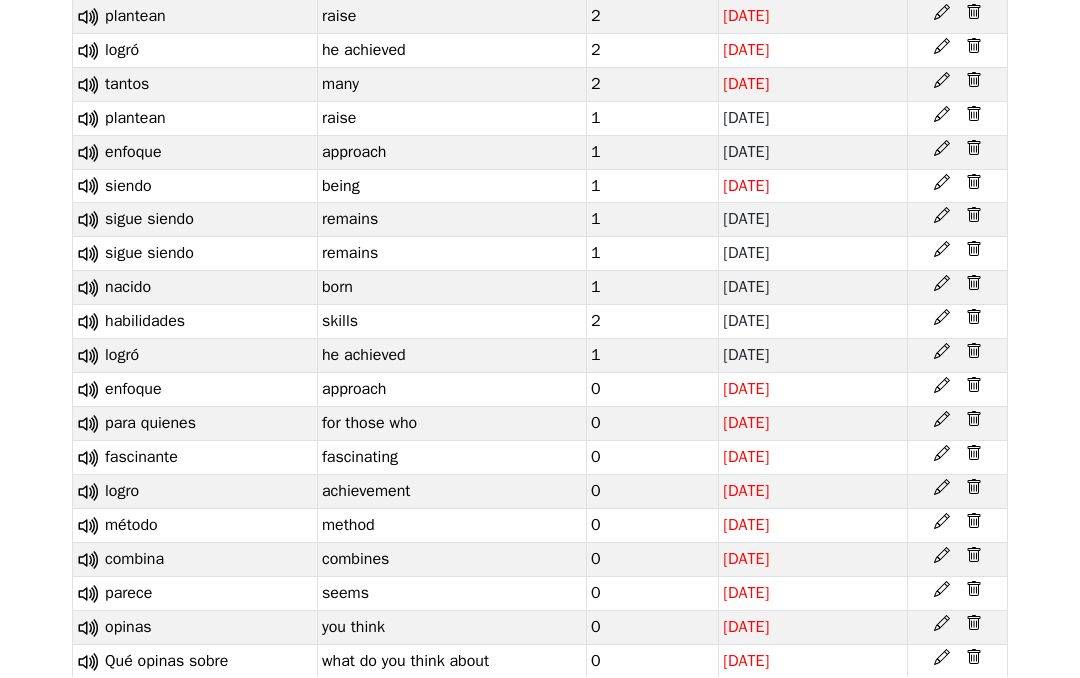 click 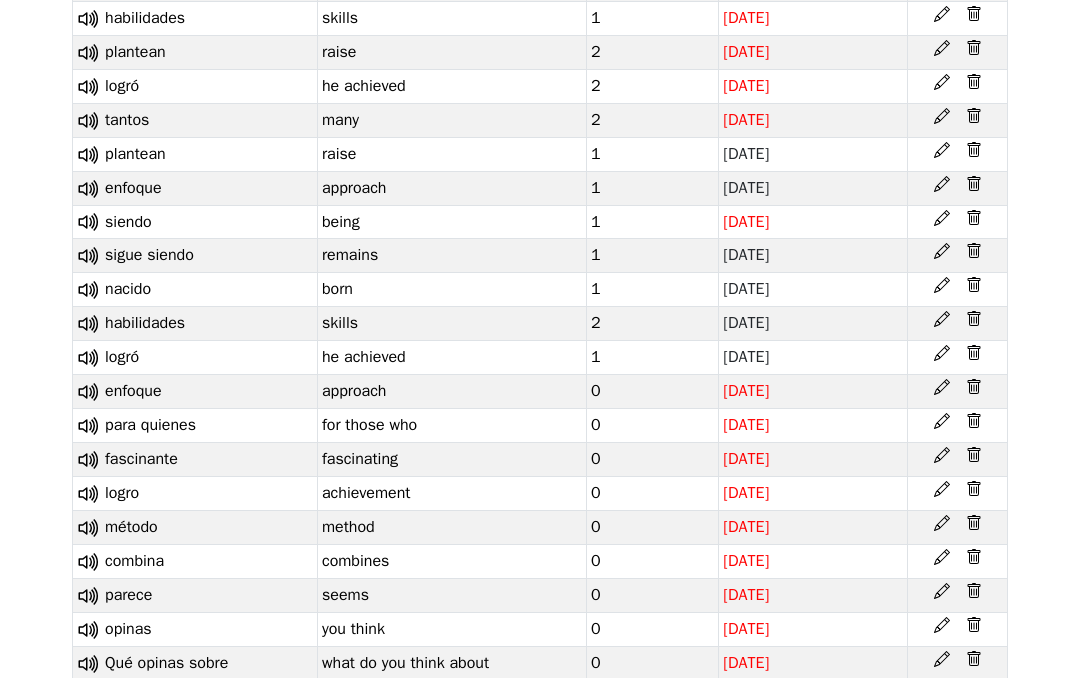 scroll, scrollTop: 791, scrollLeft: 0, axis: vertical 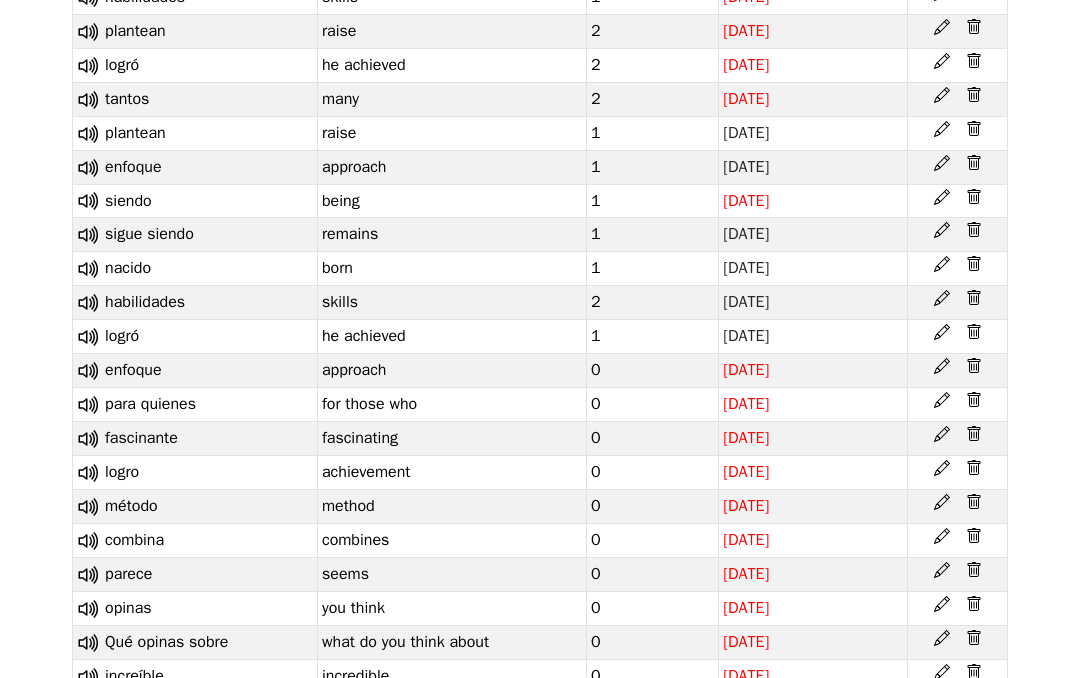 click 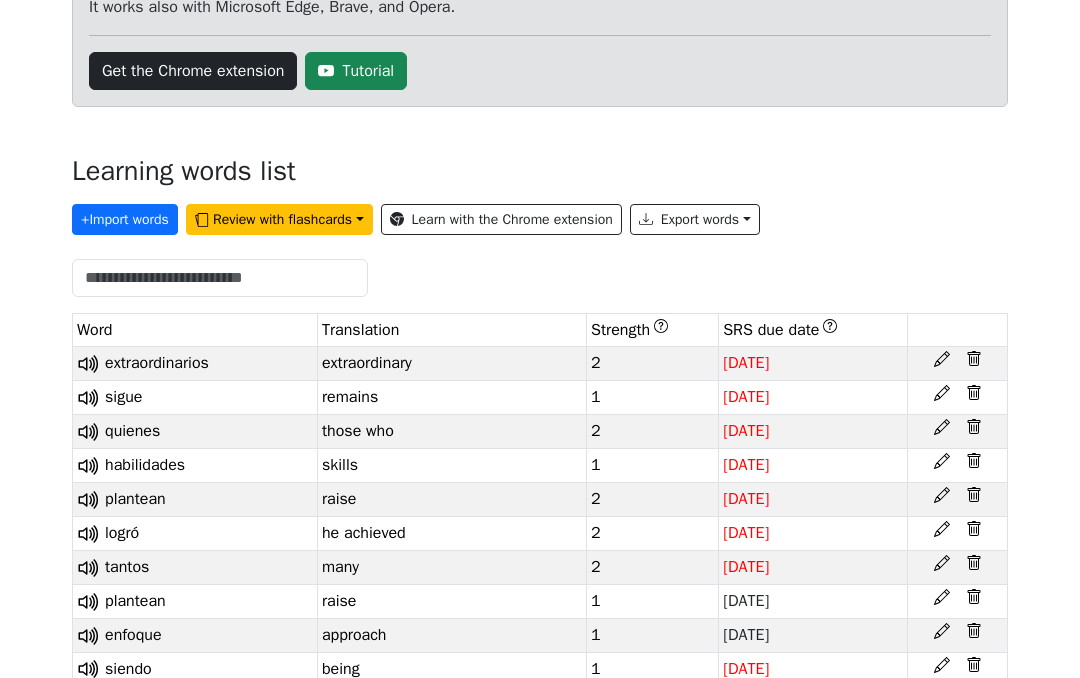 scroll, scrollTop: 323, scrollLeft: 0, axis: vertical 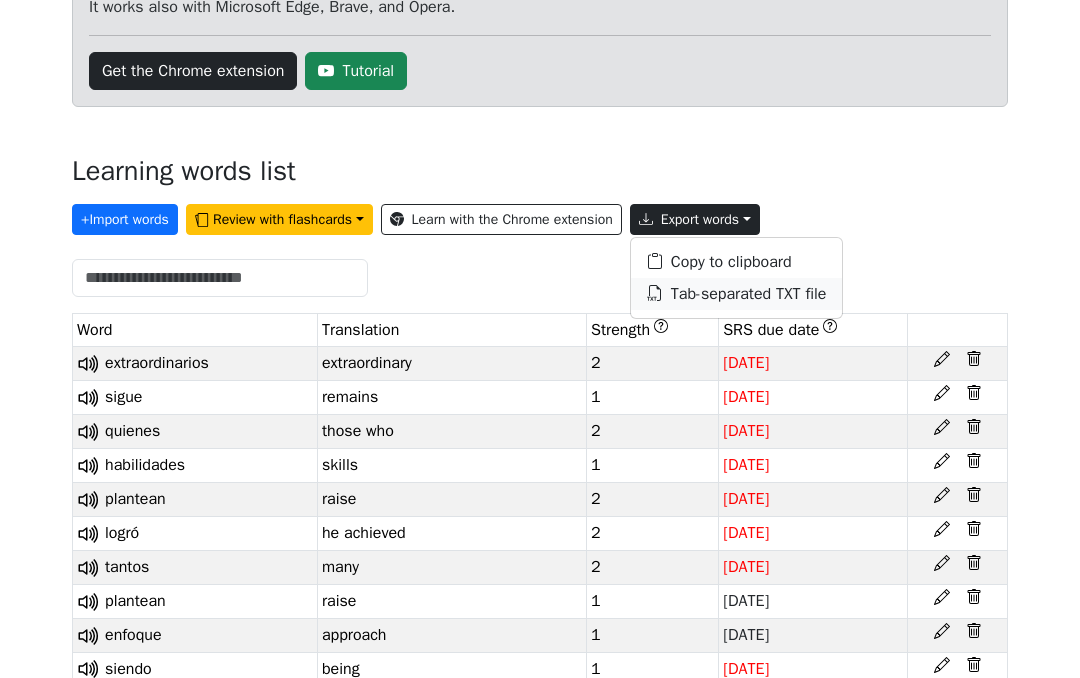 click on "Tab-separated TXT file" at bounding box center [737, 294] 